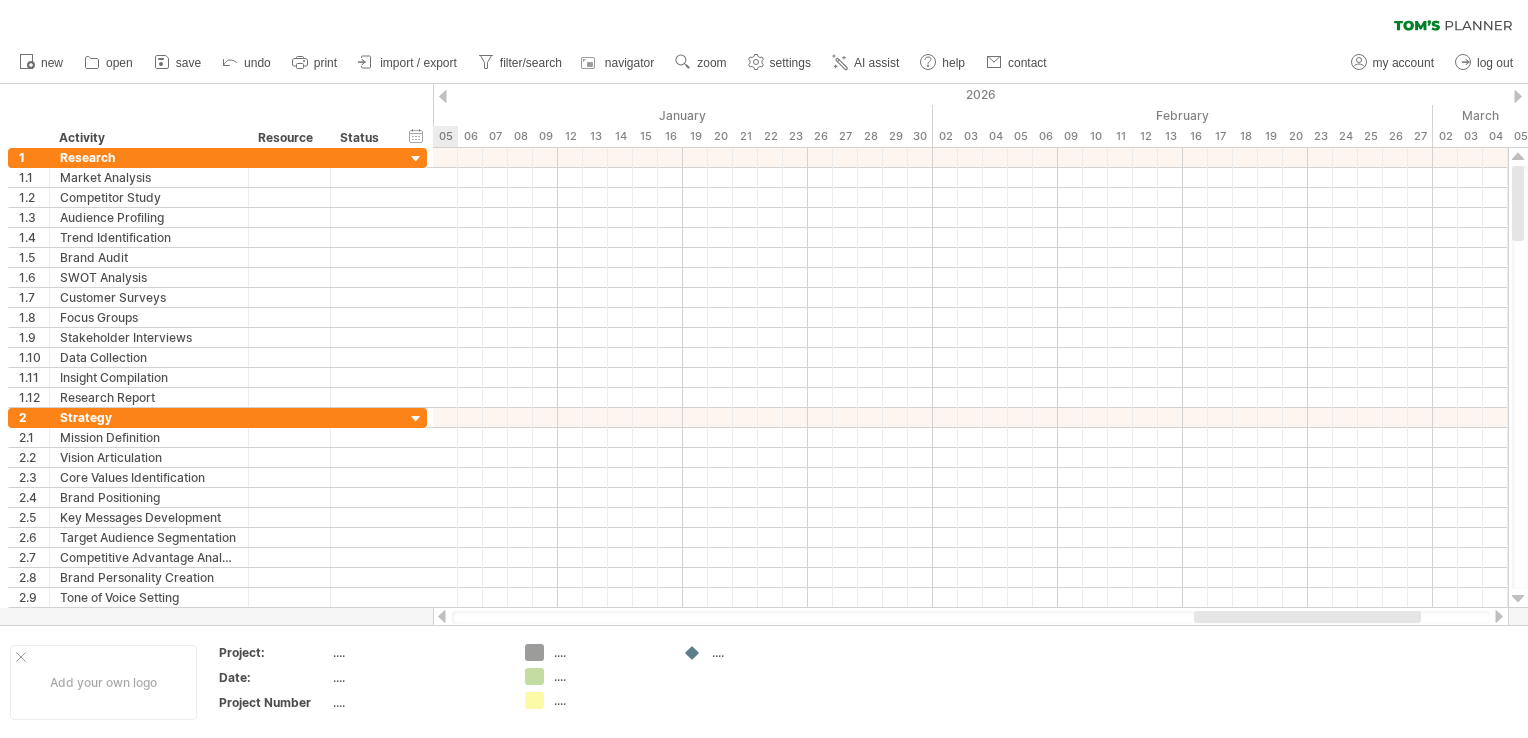 scroll, scrollTop: 0, scrollLeft: 0, axis: both 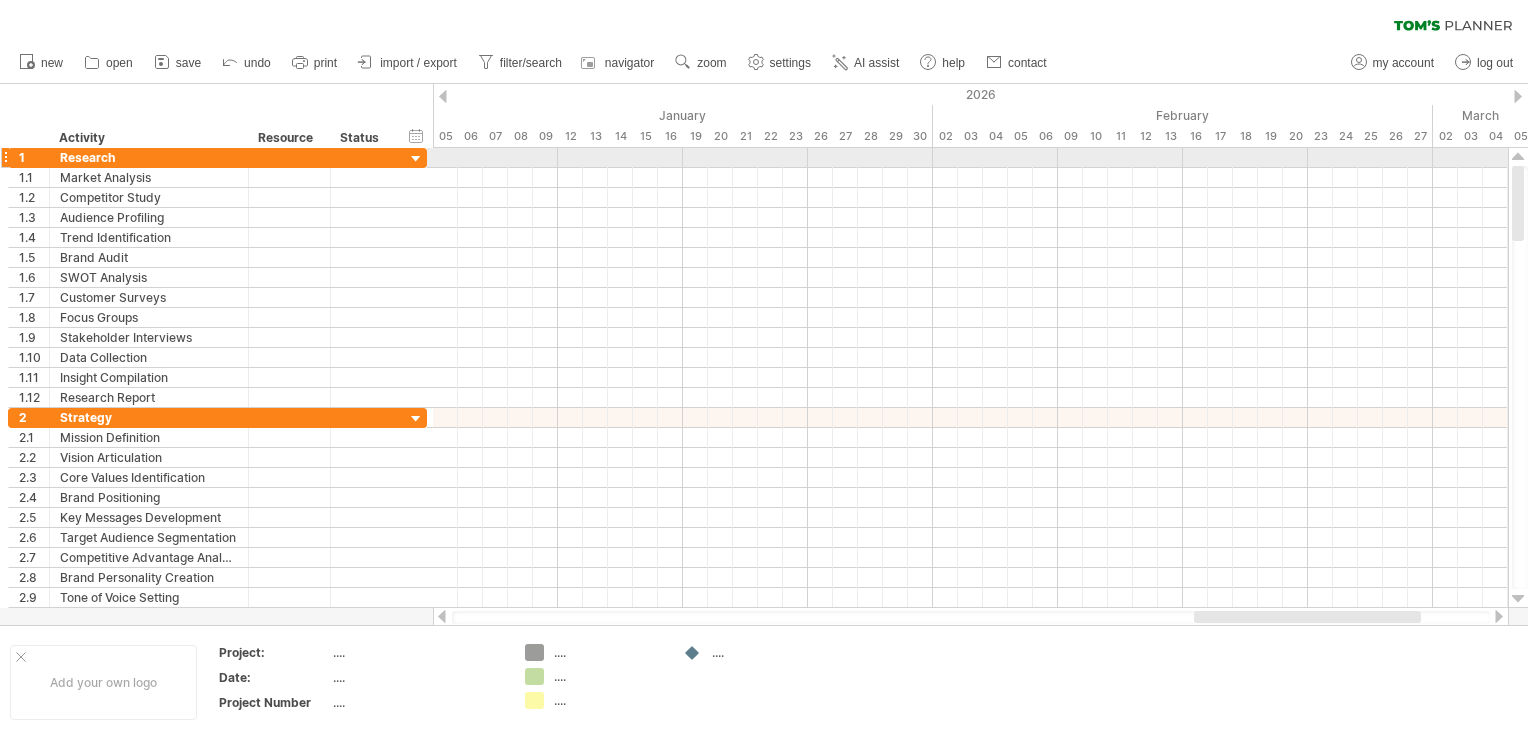 click at bounding box center [1518, 157] 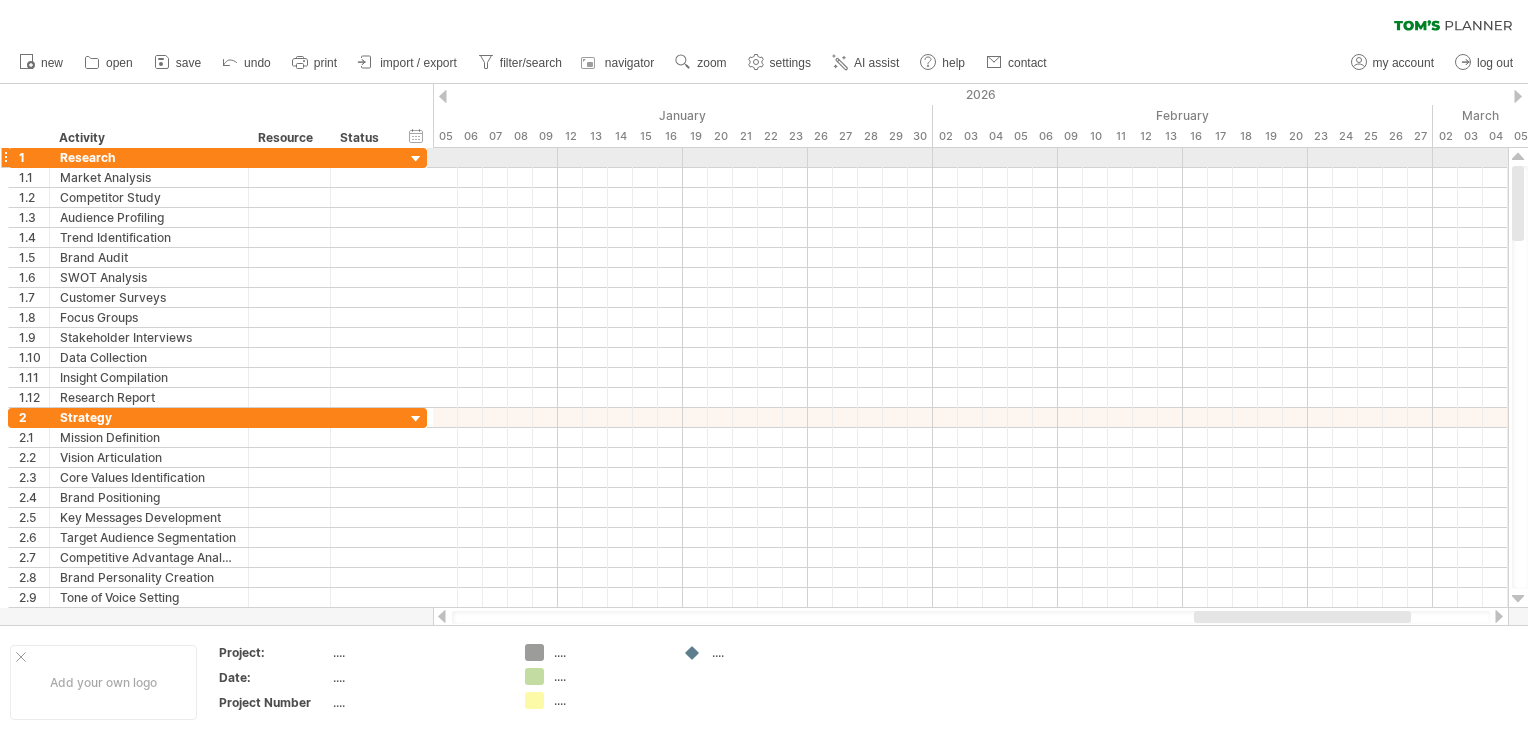 click at bounding box center [1518, 157] 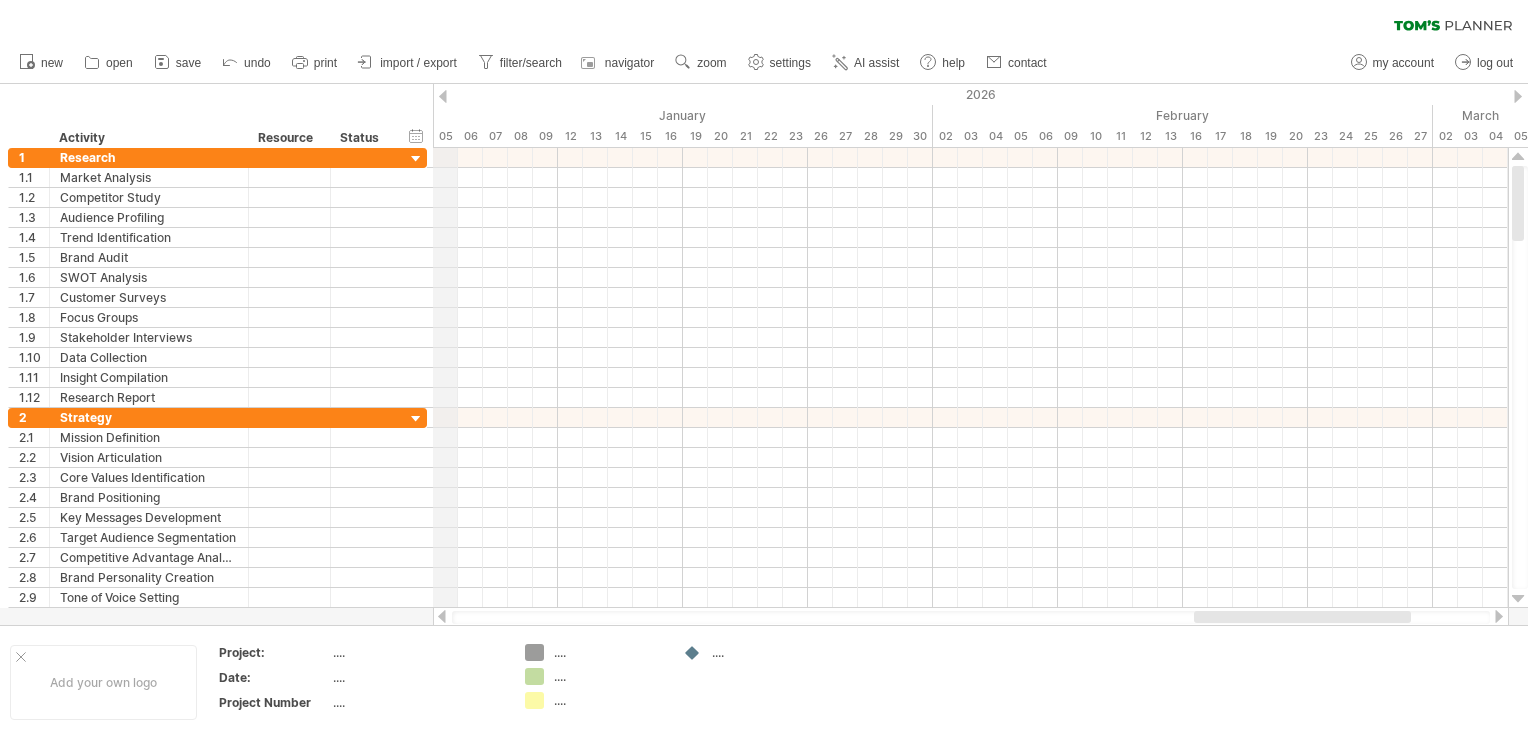 click on "2026" at bounding box center [1970, 94] 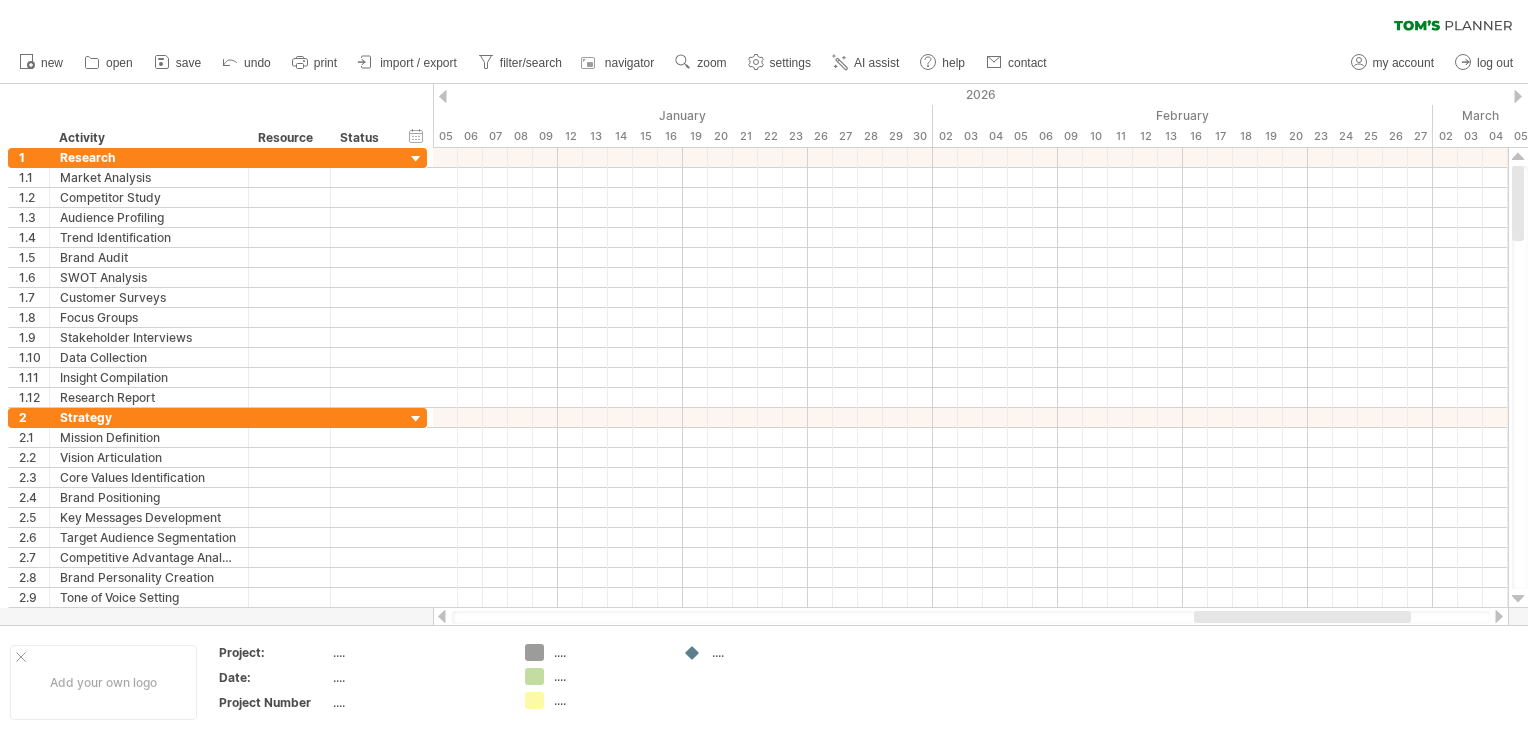 click at bounding box center [443, 96] 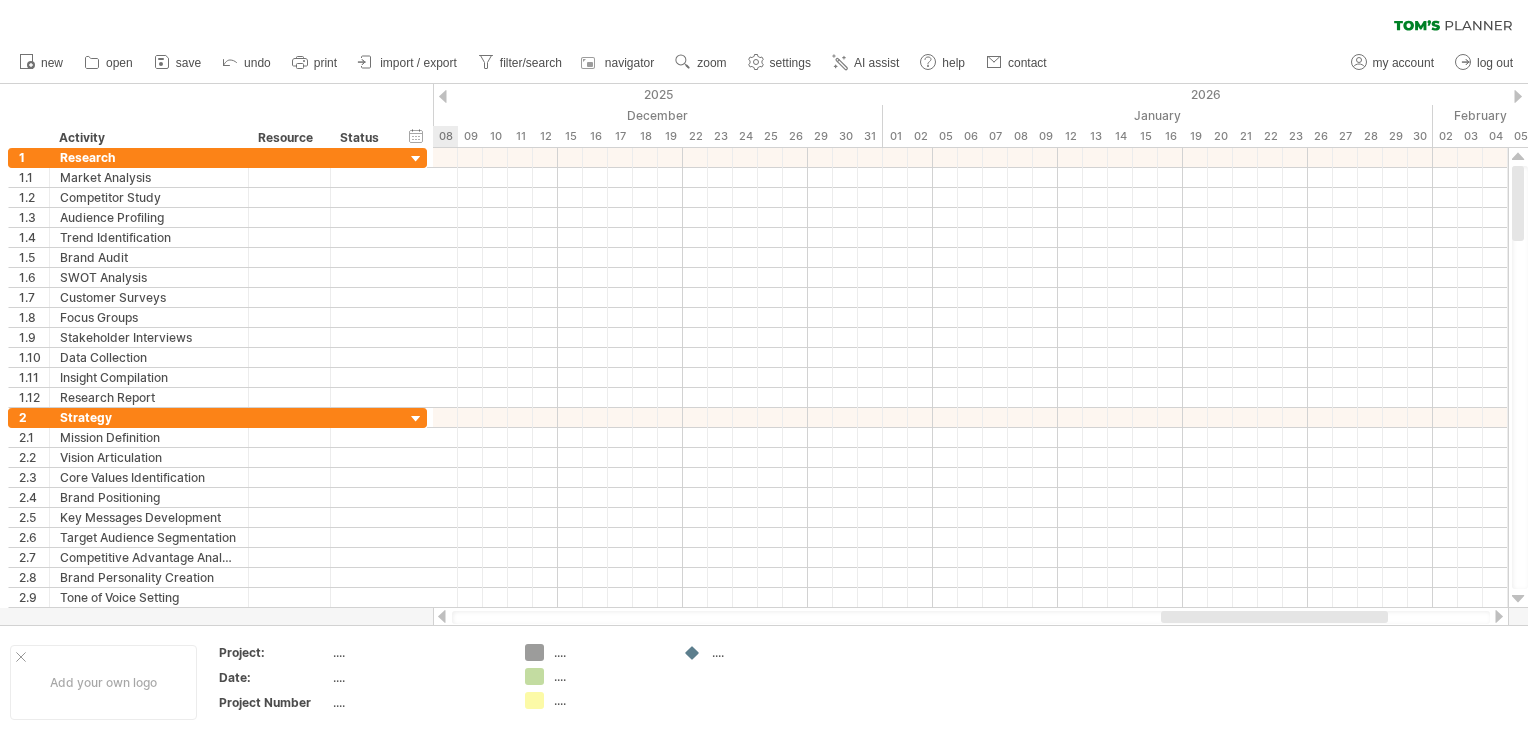 click at bounding box center [443, 96] 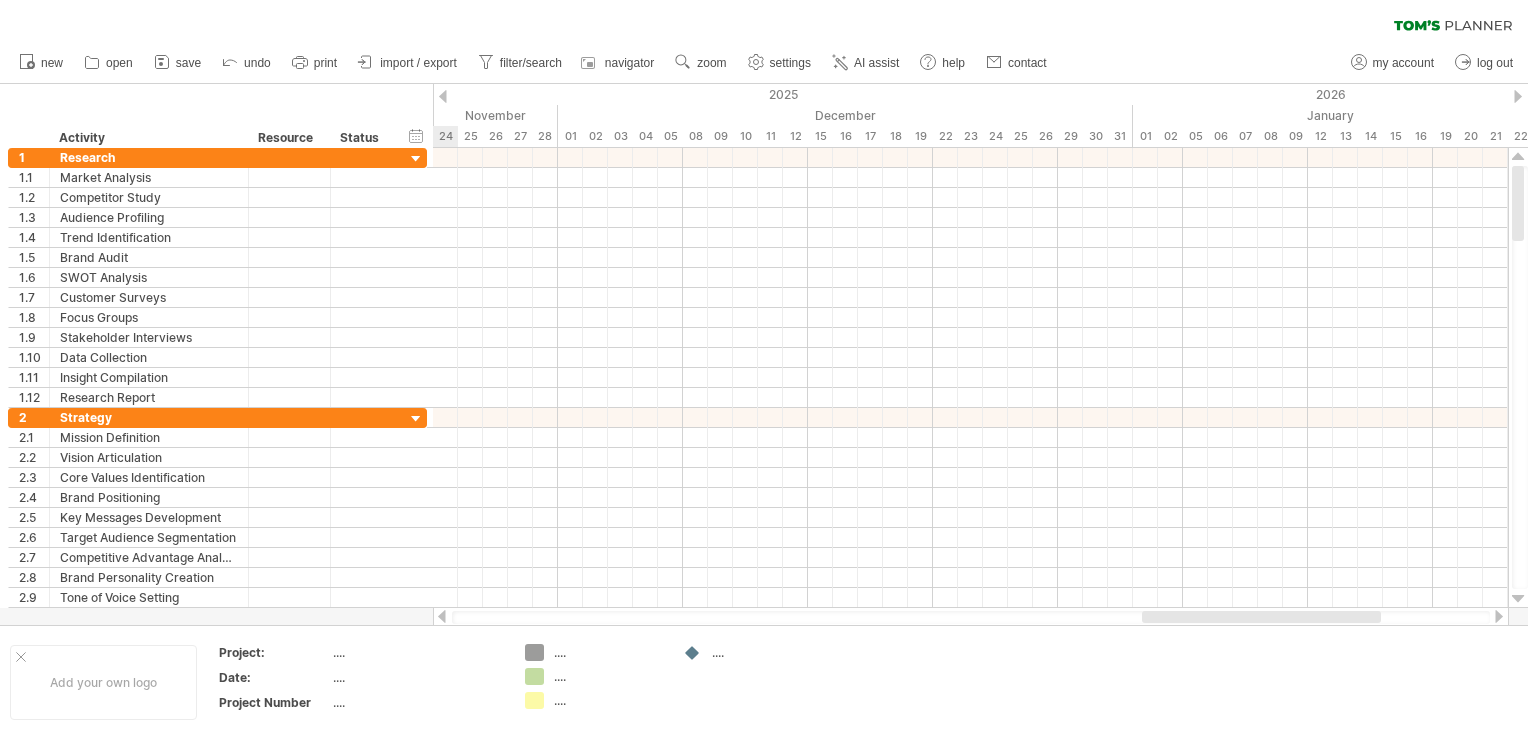 click at bounding box center (443, 96) 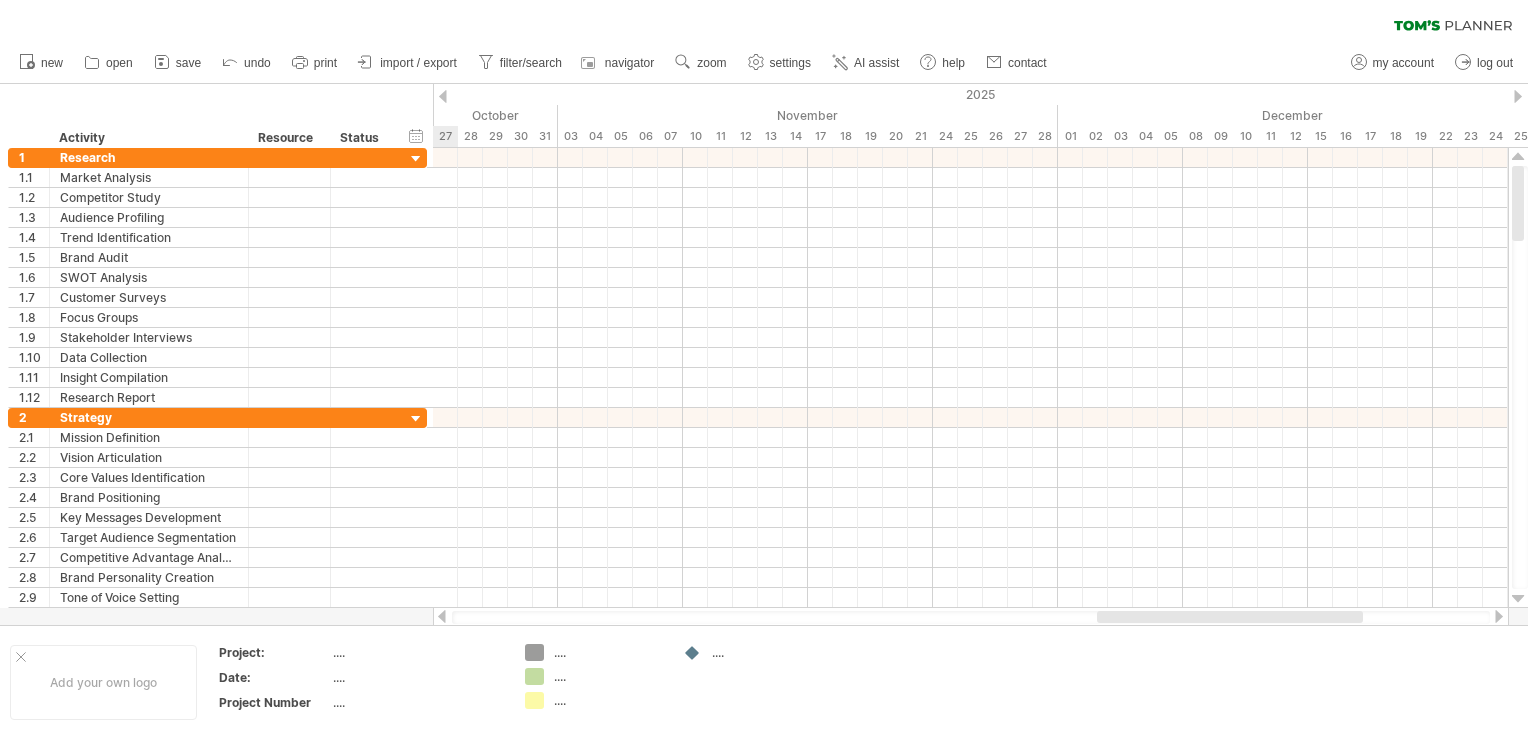 click at bounding box center [443, 96] 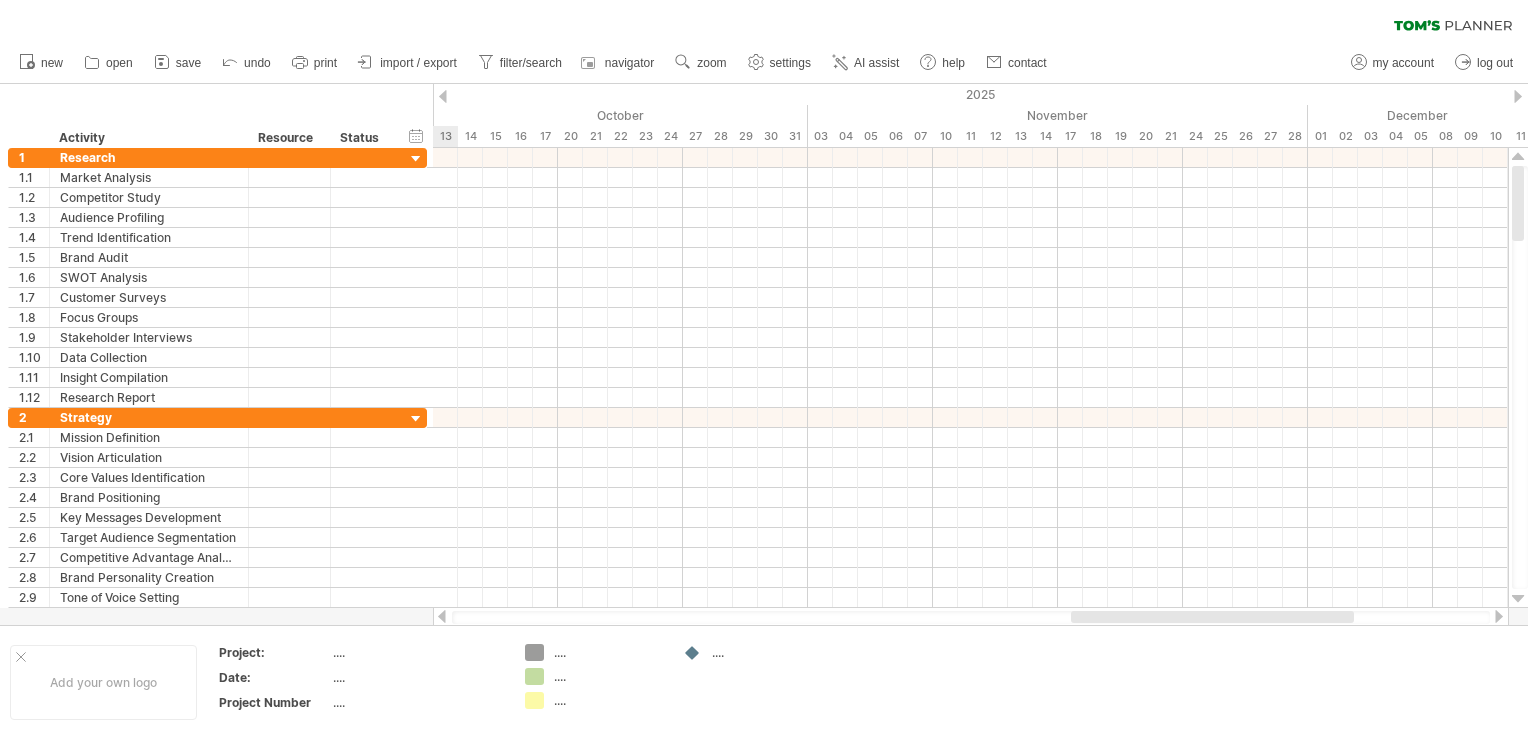 click at bounding box center [443, 96] 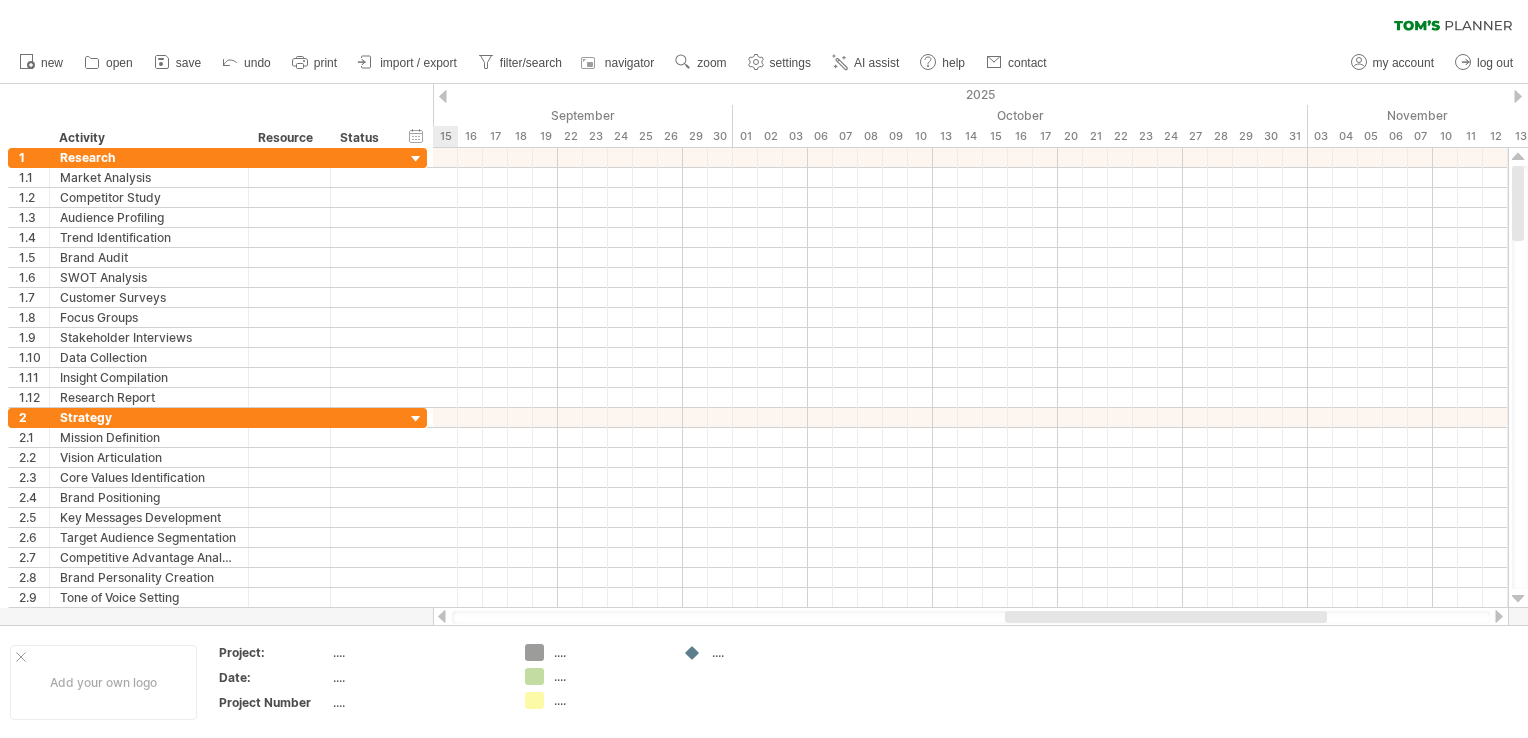 click at bounding box center [443, 96] 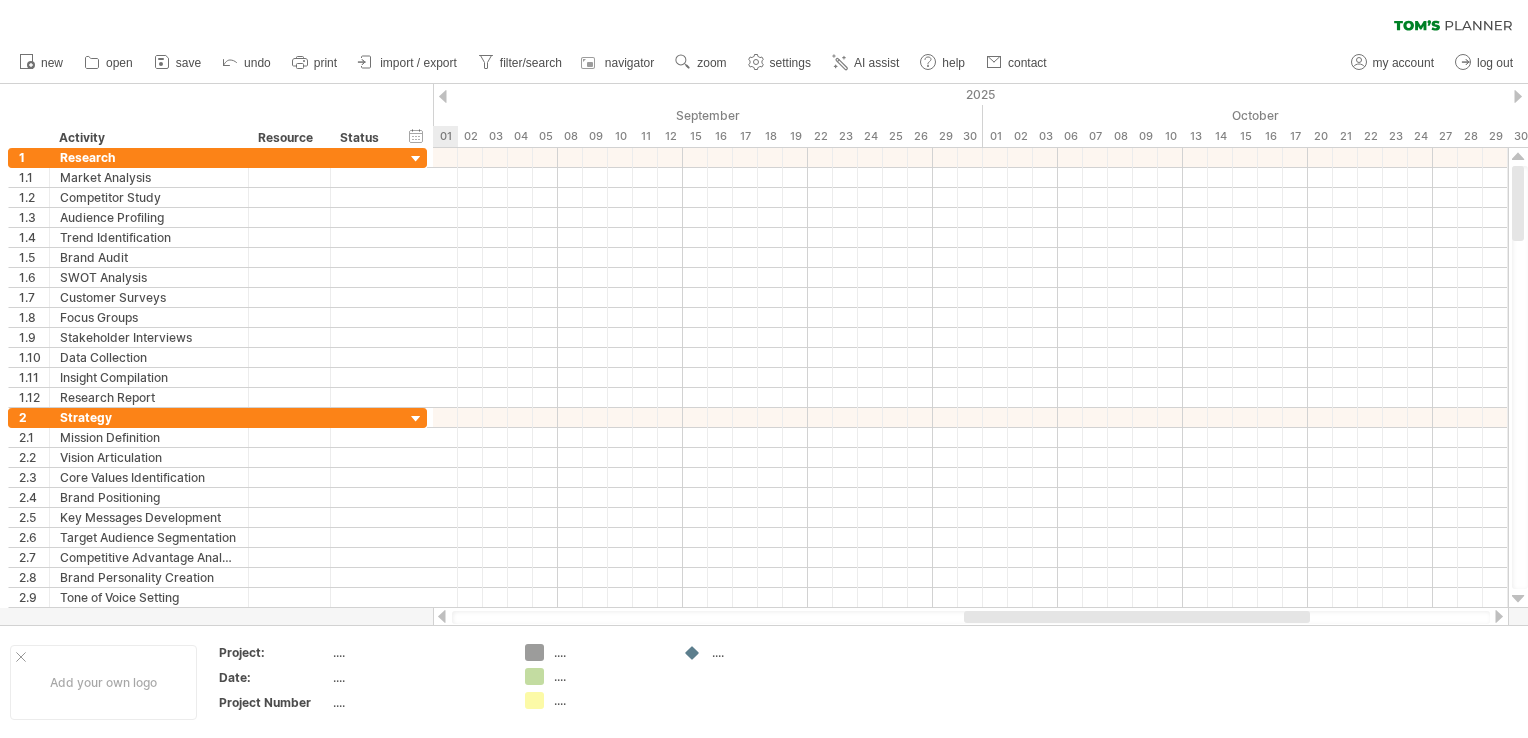 click at bounding box center [443, 96] 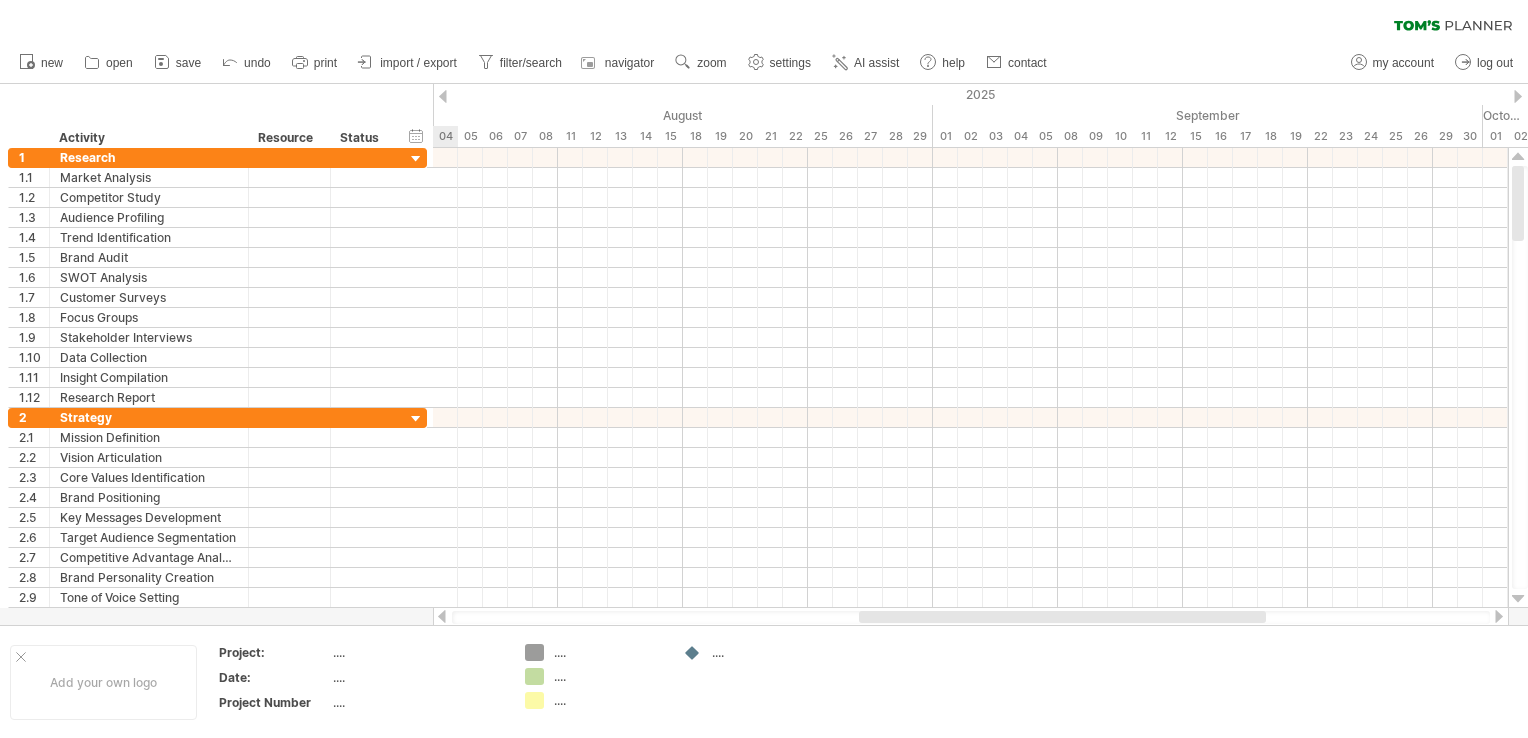 click at bounding box center [443, 96] 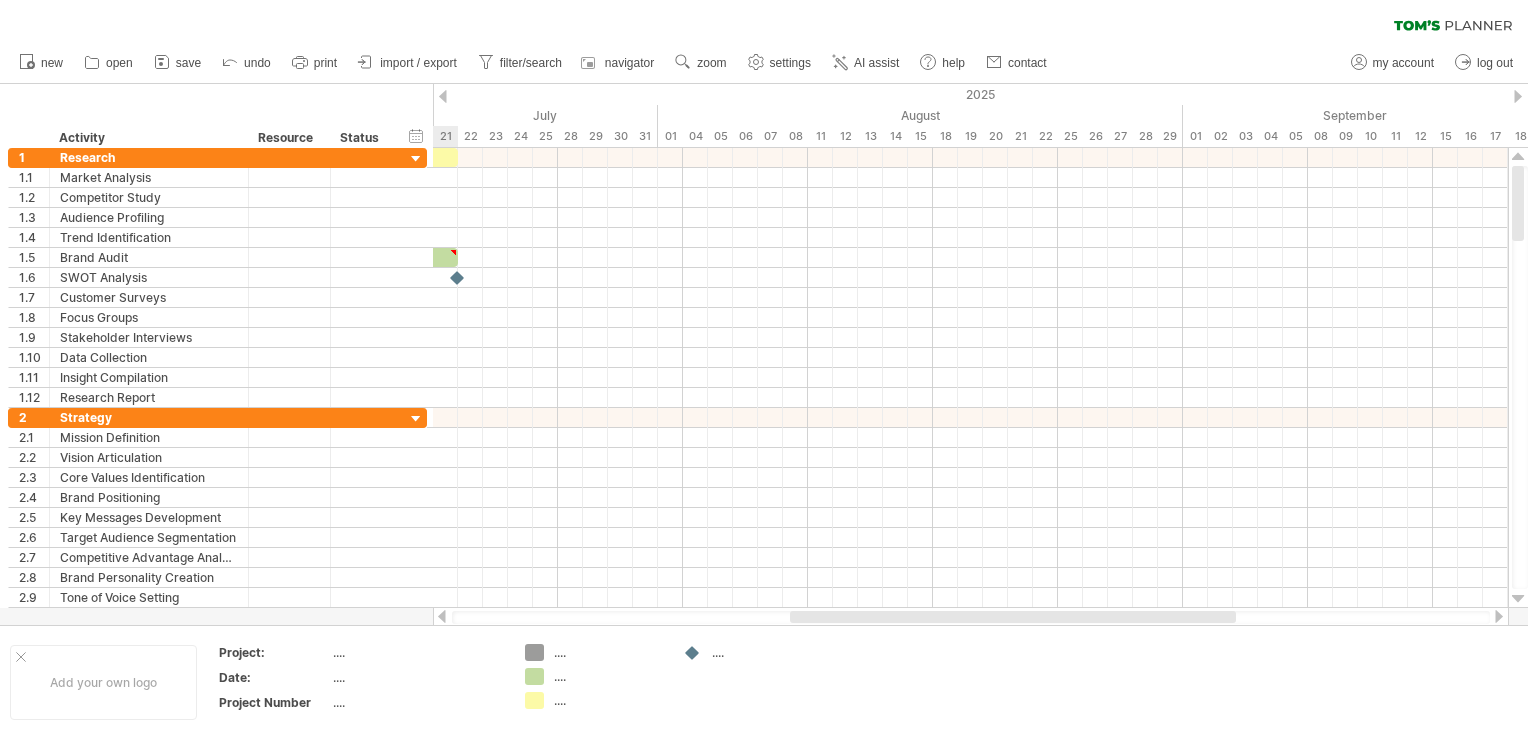 click at bounding box center [443, 96] 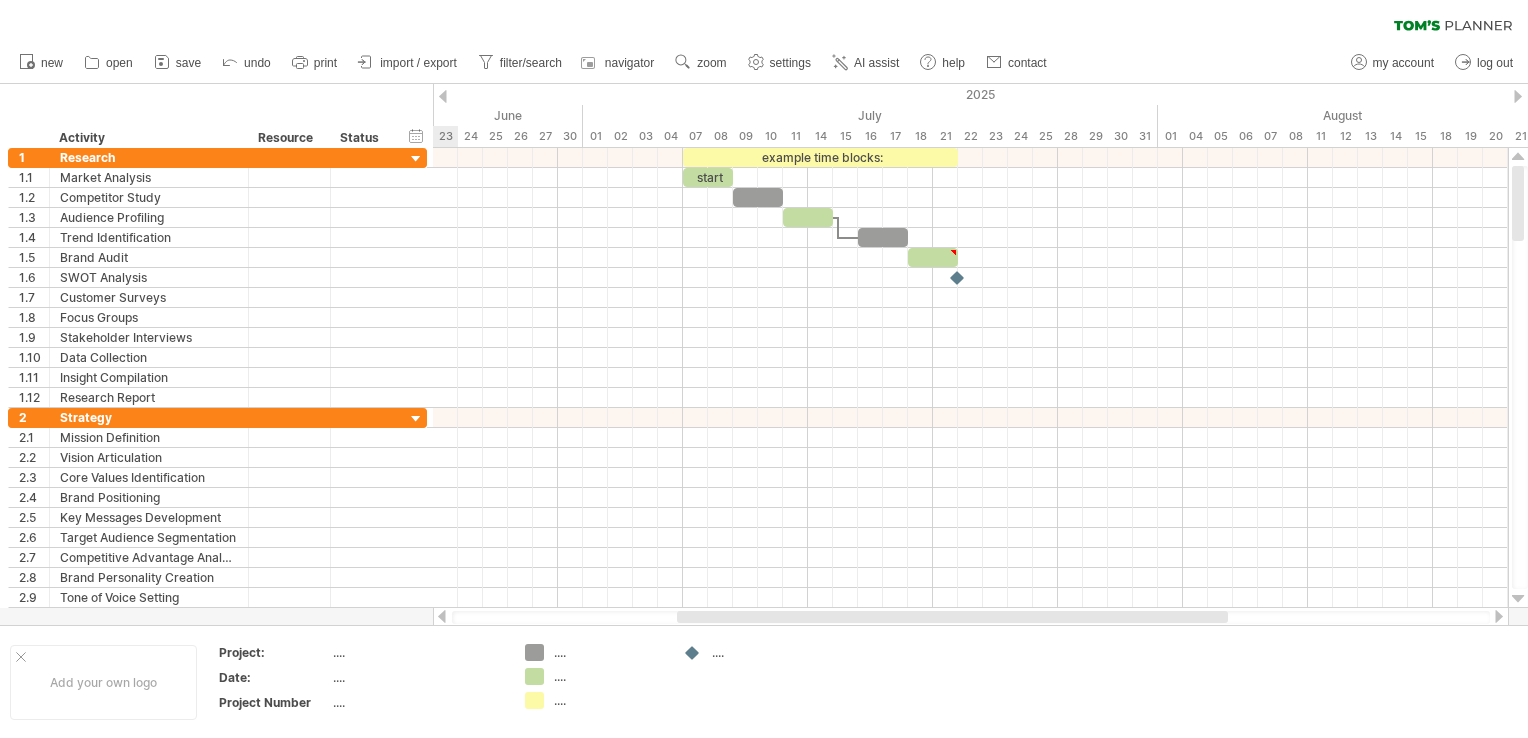 click at bounding box center [443, 96] 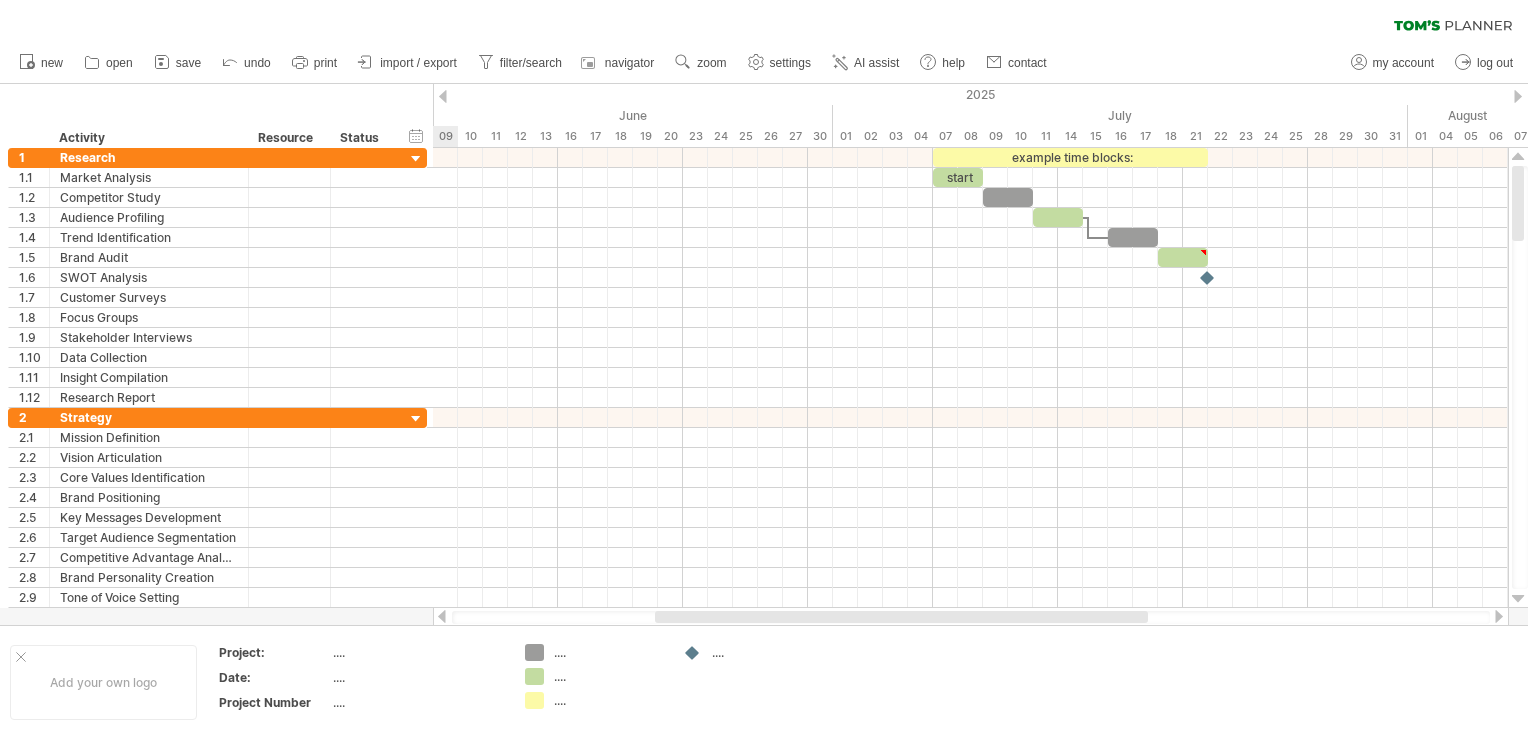 click at bounding box center (443, 96) 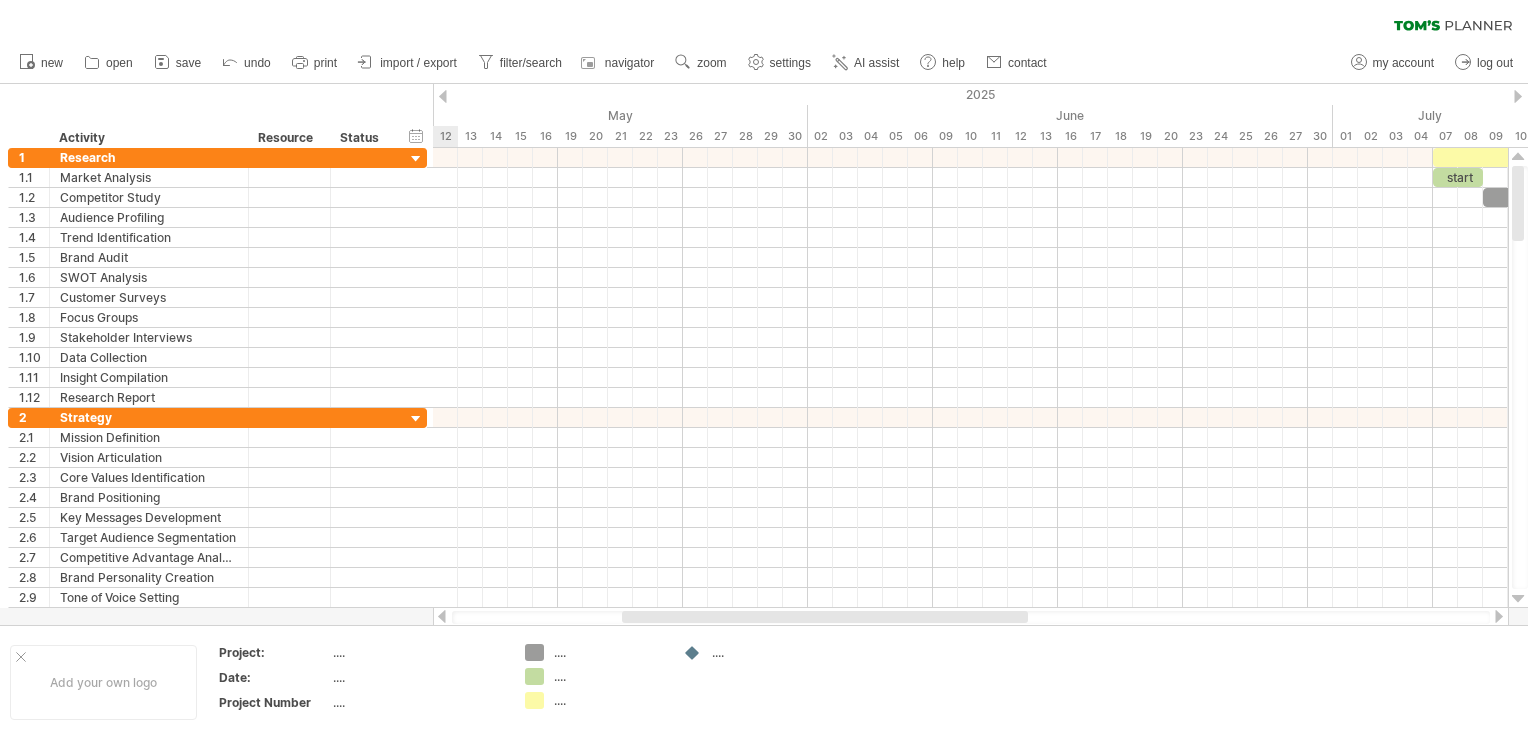 click at bounding box center [443, 96] 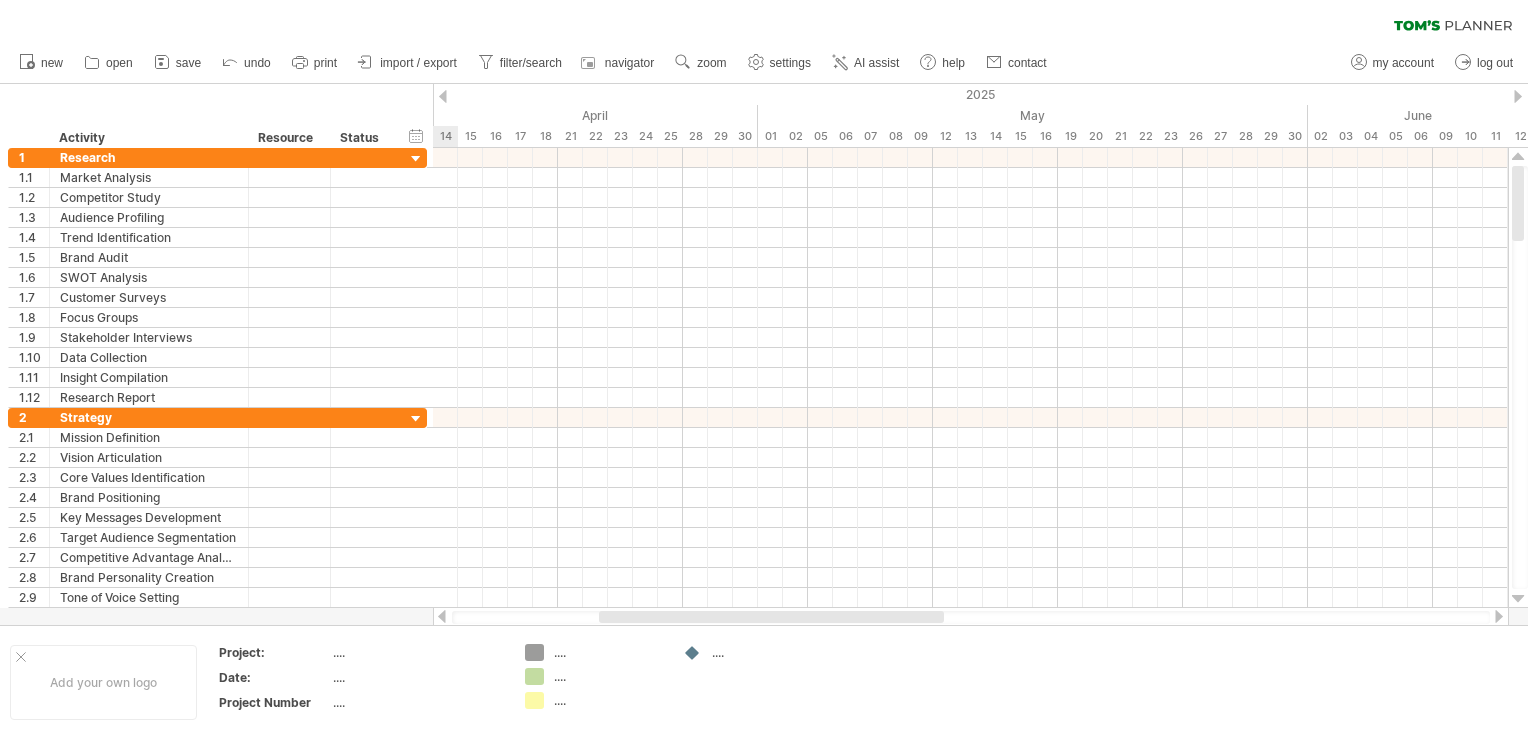 click at bounding box center (443, 96) 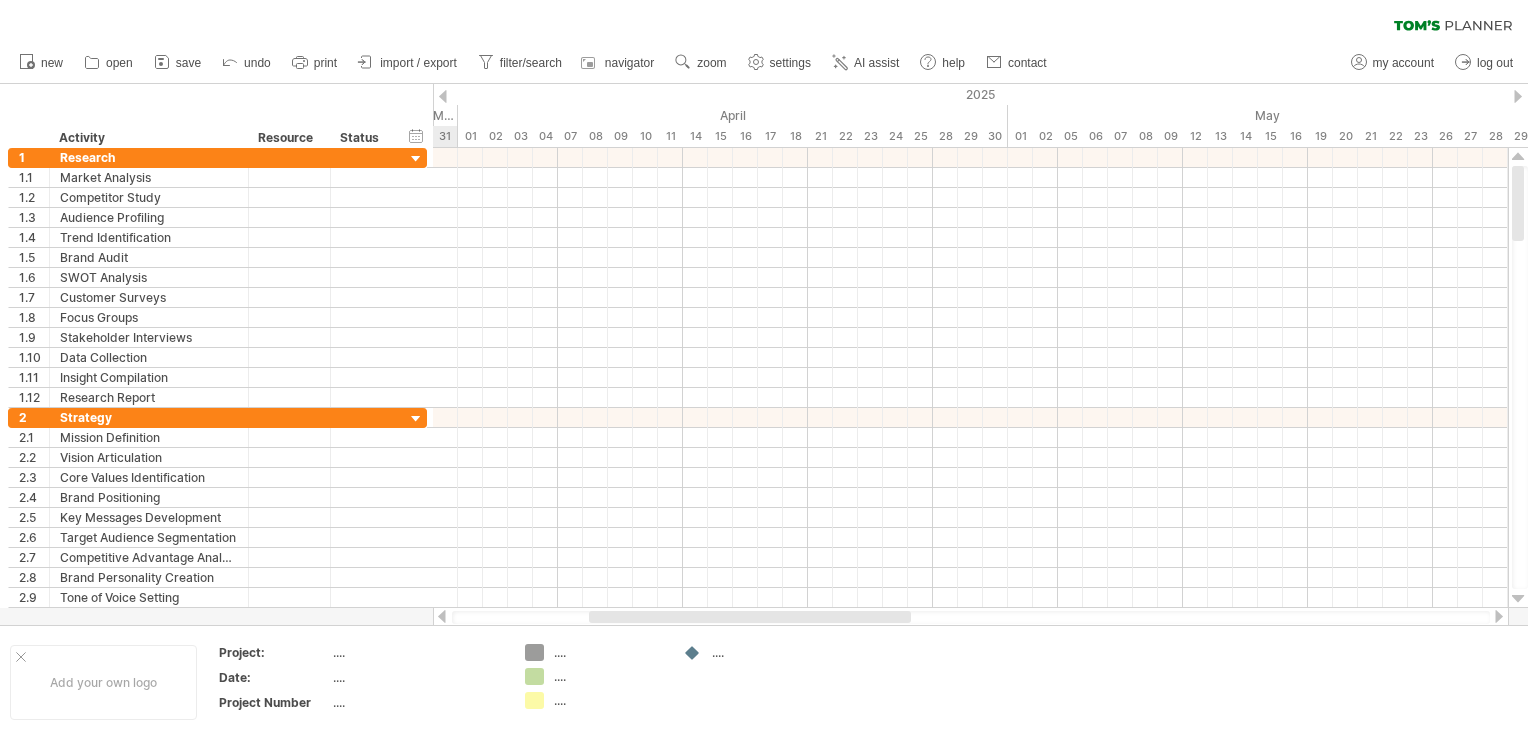 click at bounding box center [443, 96] 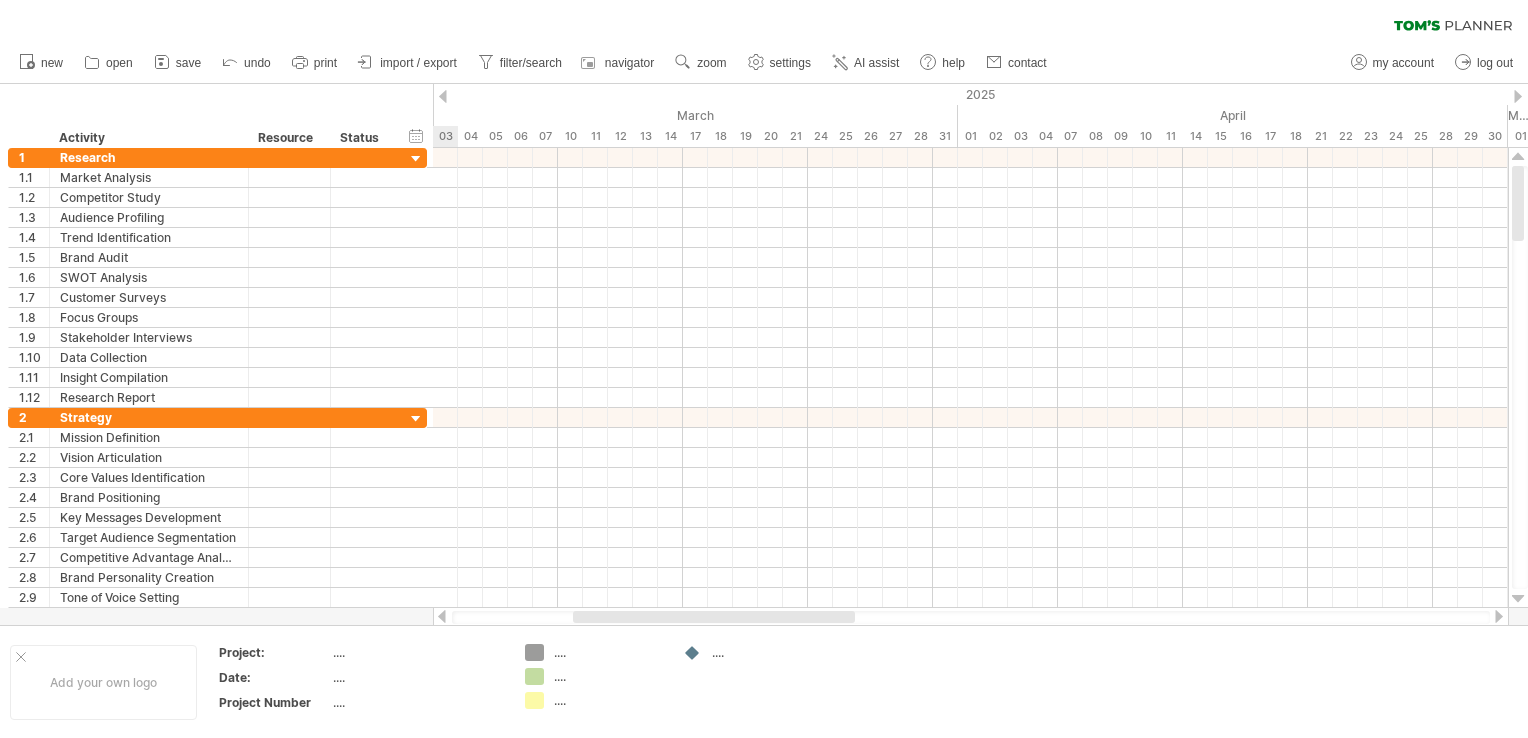click at bounding box center [443, 96] 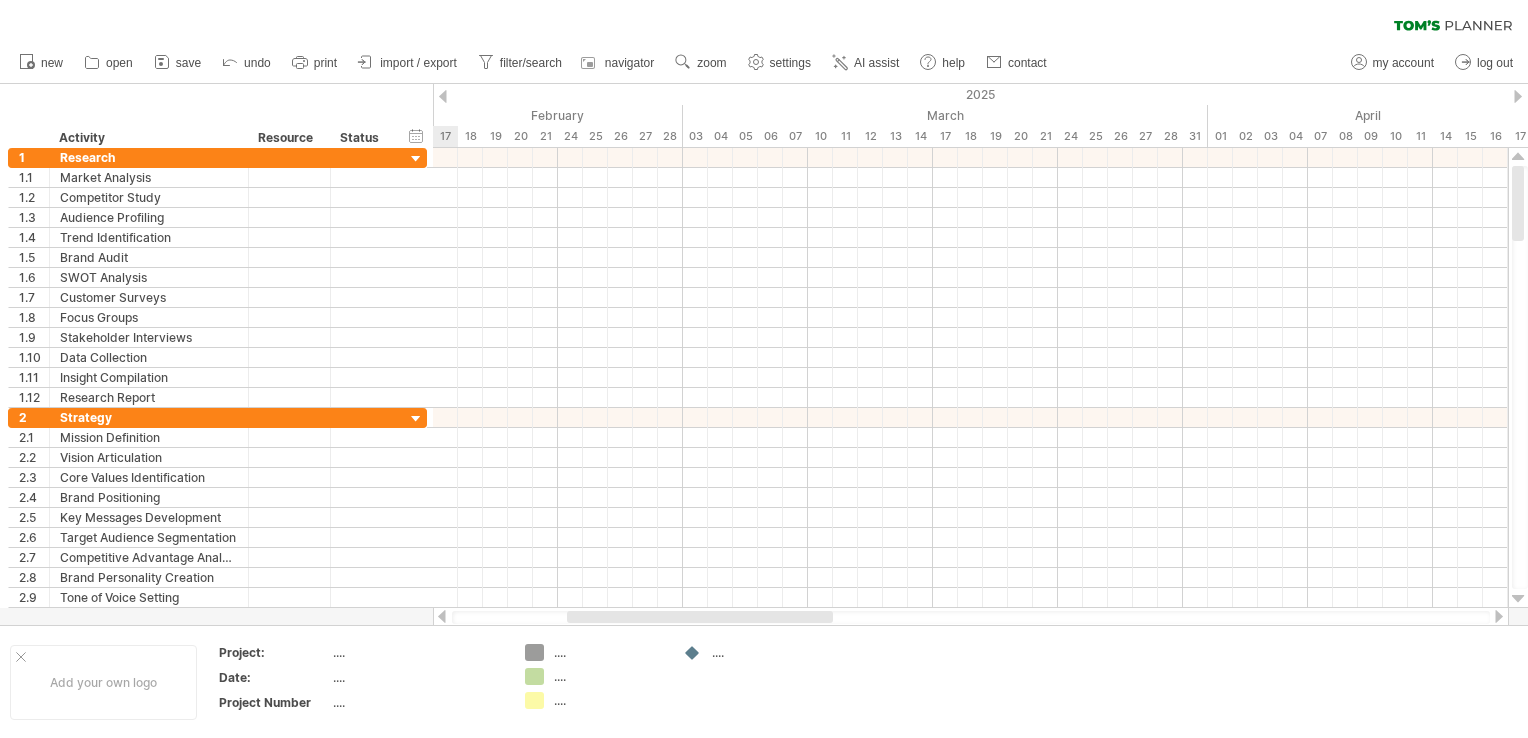 click at bounding box center [443, 96] 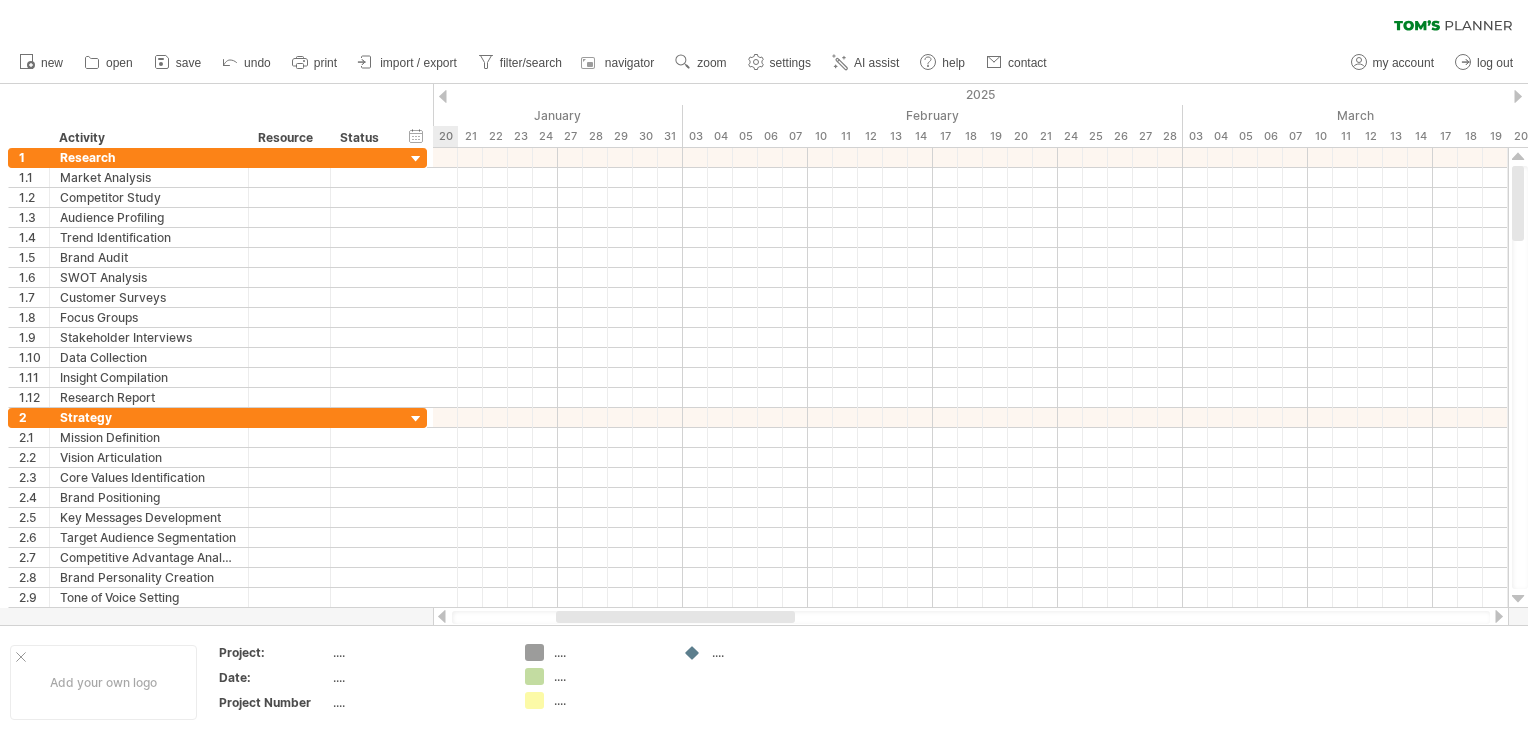 click at bounding box center (443, 96) 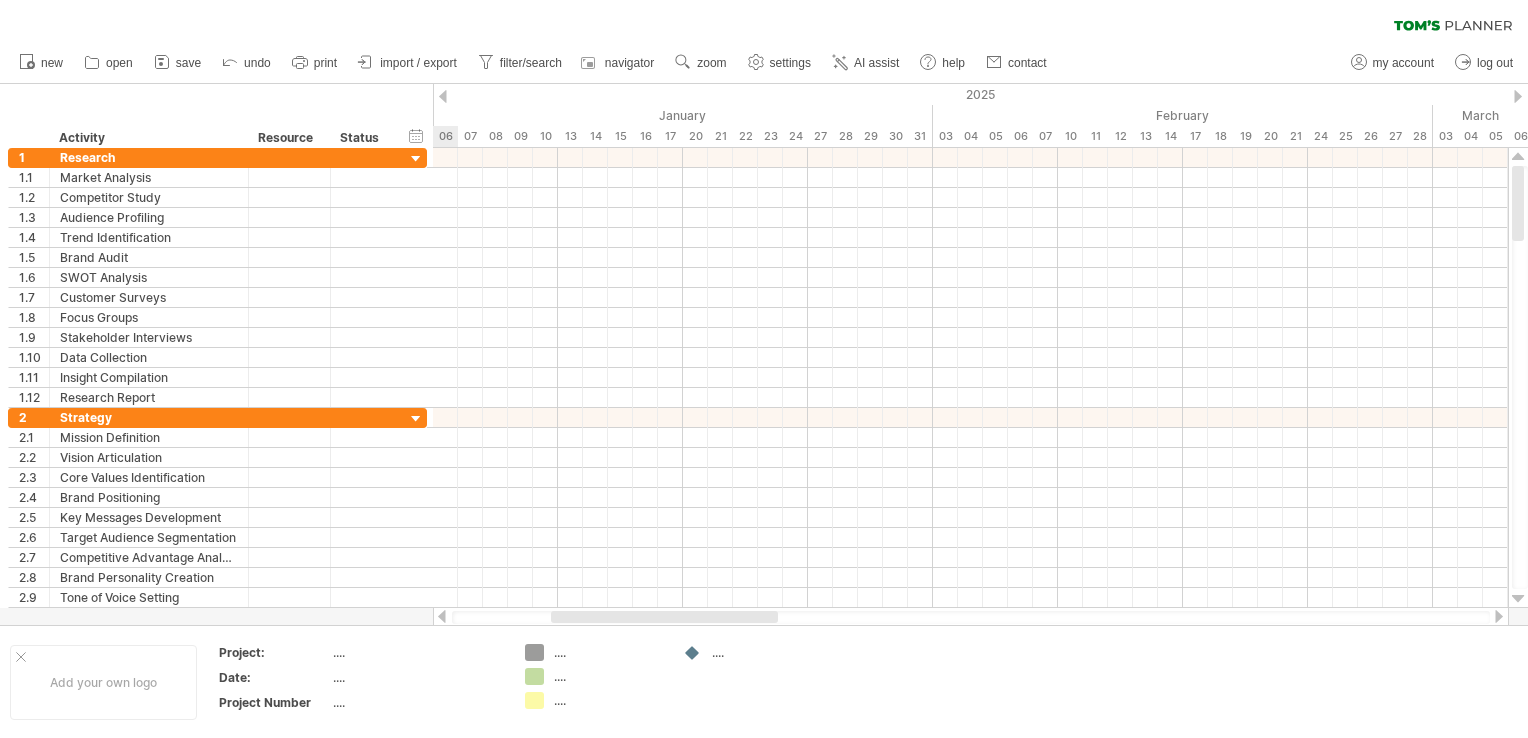 click at bounding box center (443, 96) 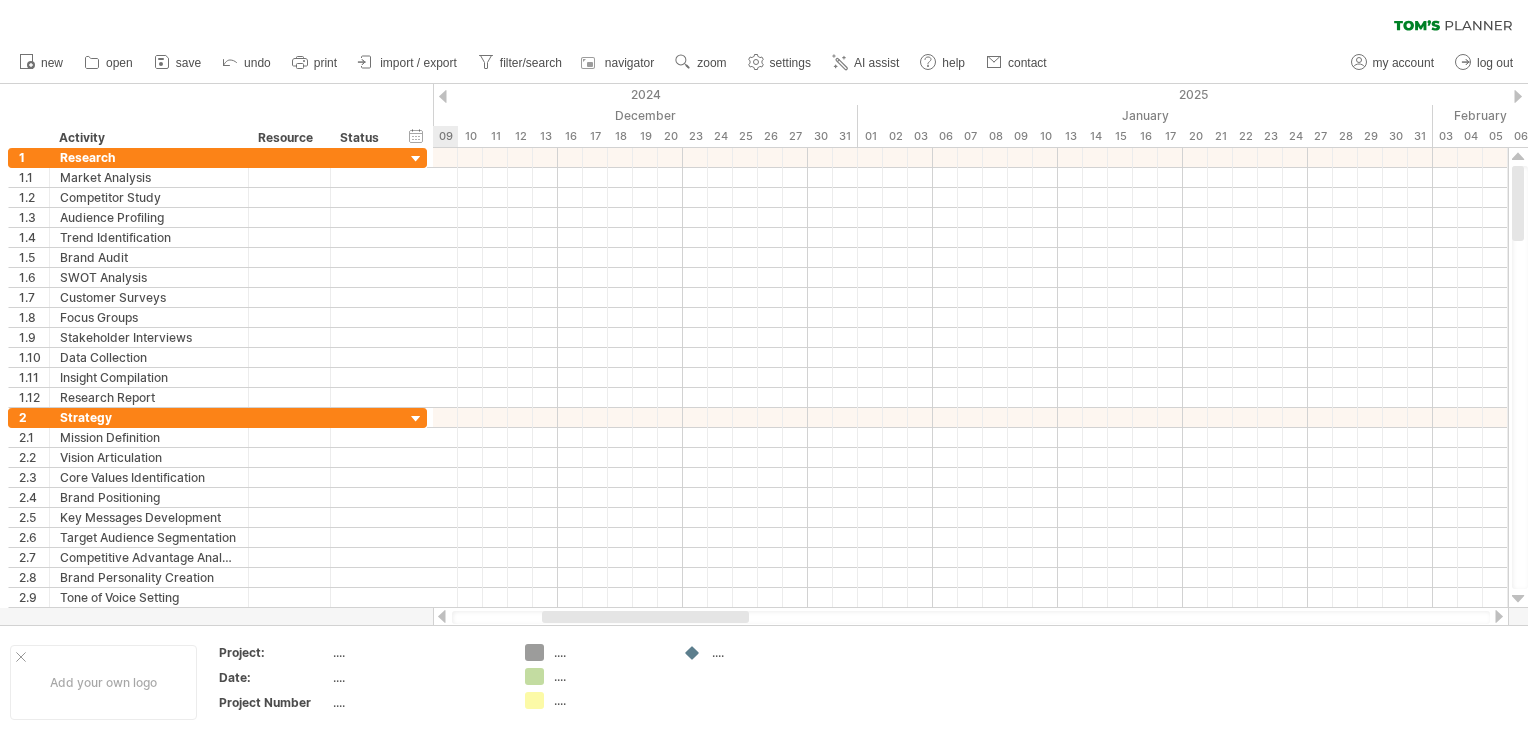 click at bounding box center [443, 96] 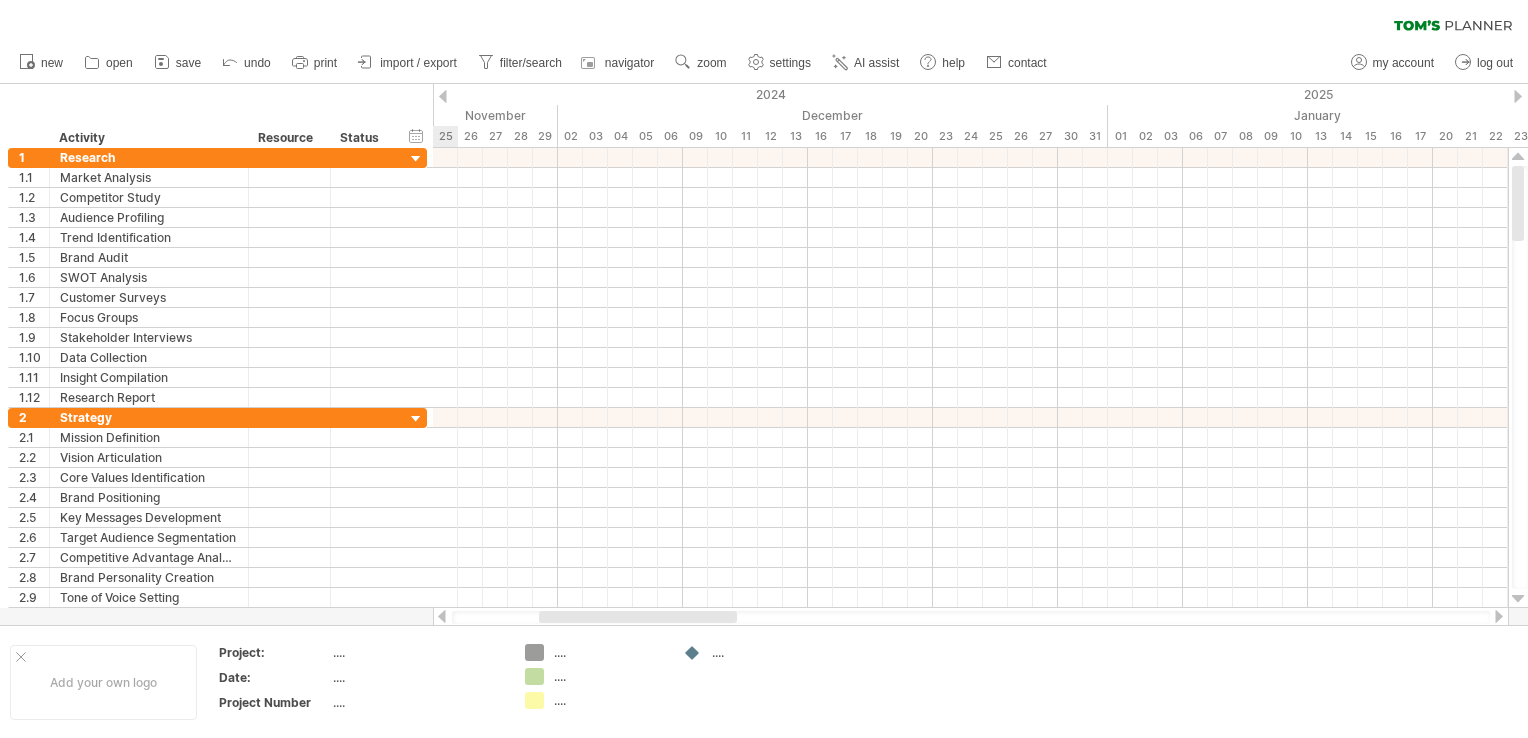 click at bounding box center [443, 96] 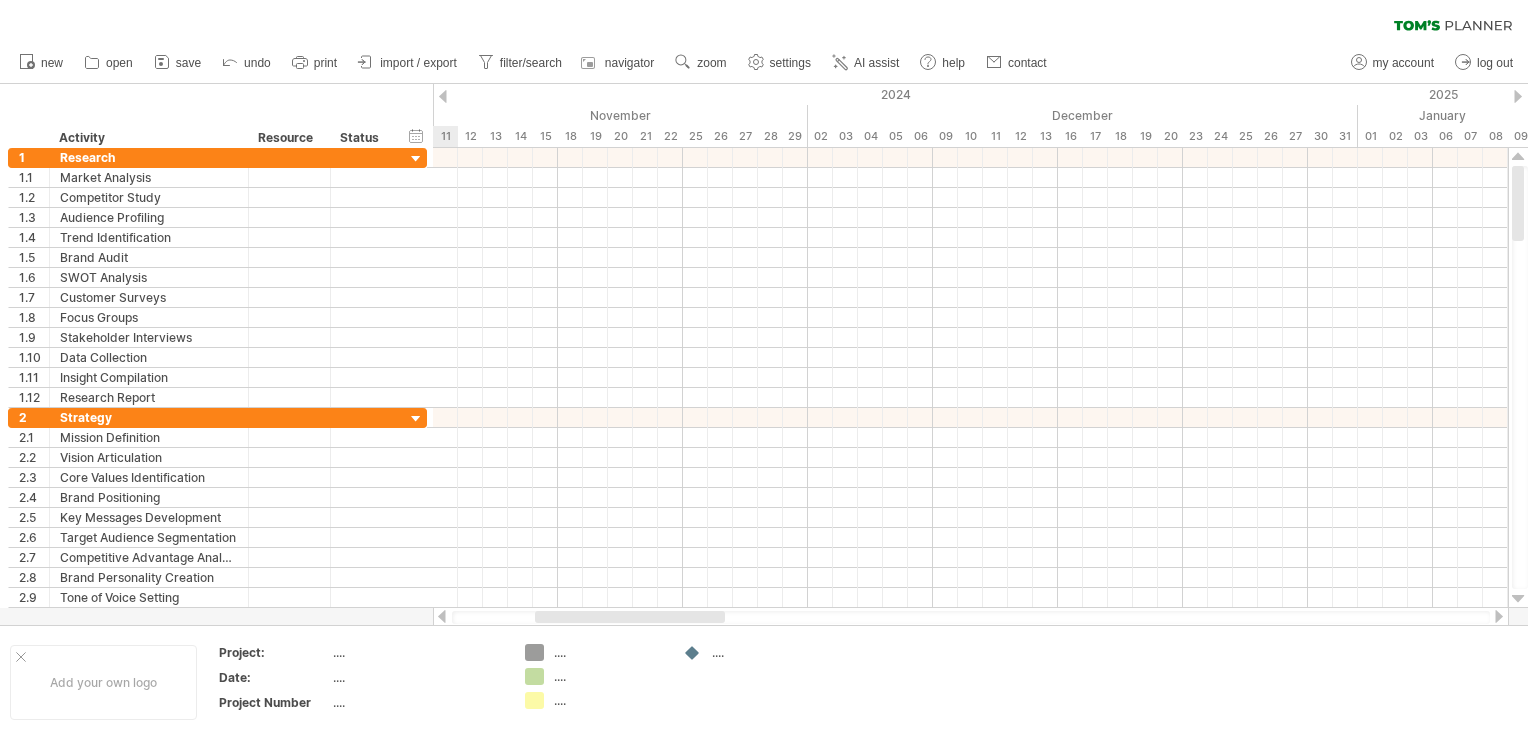 click at bounding box center (443, 96) 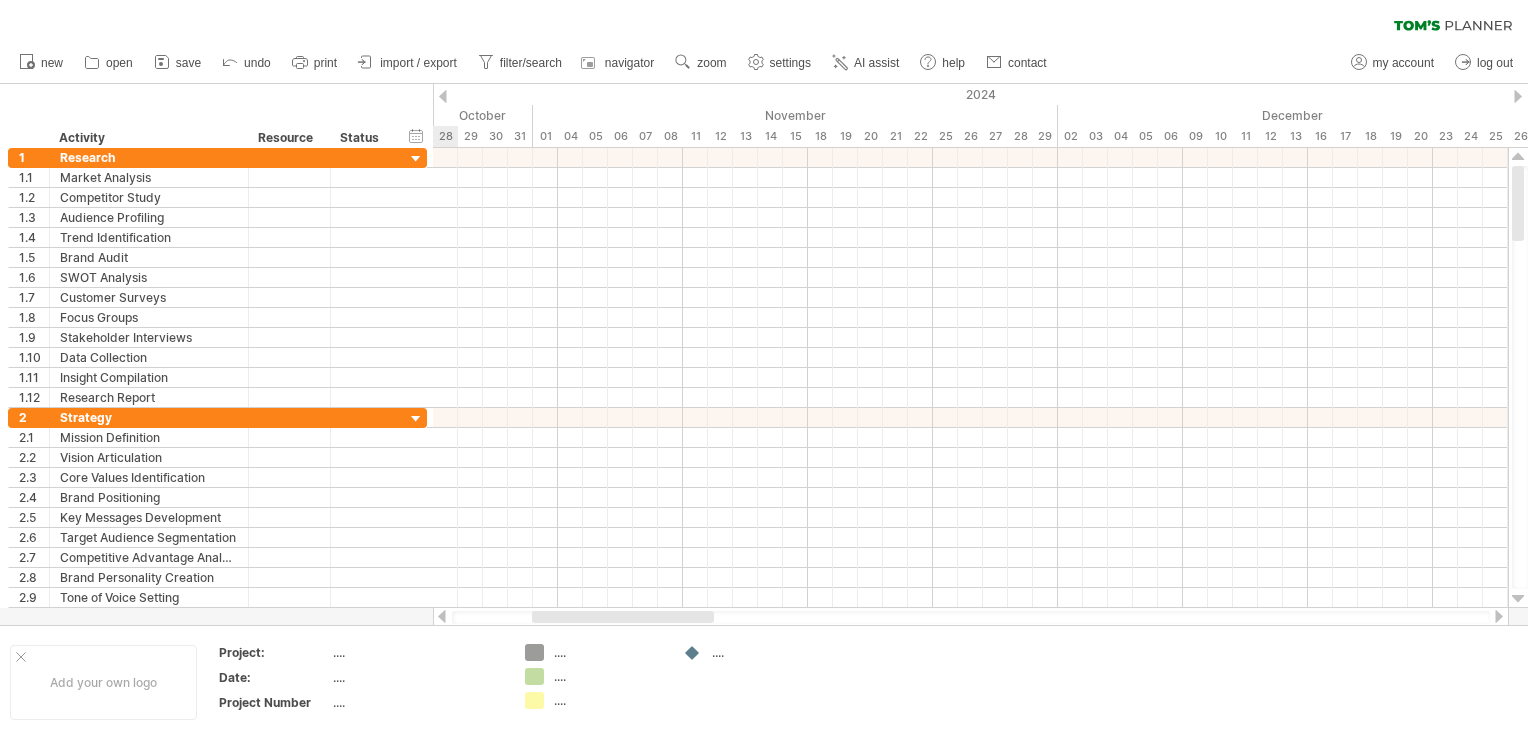 click at bounding box center [443, 96] 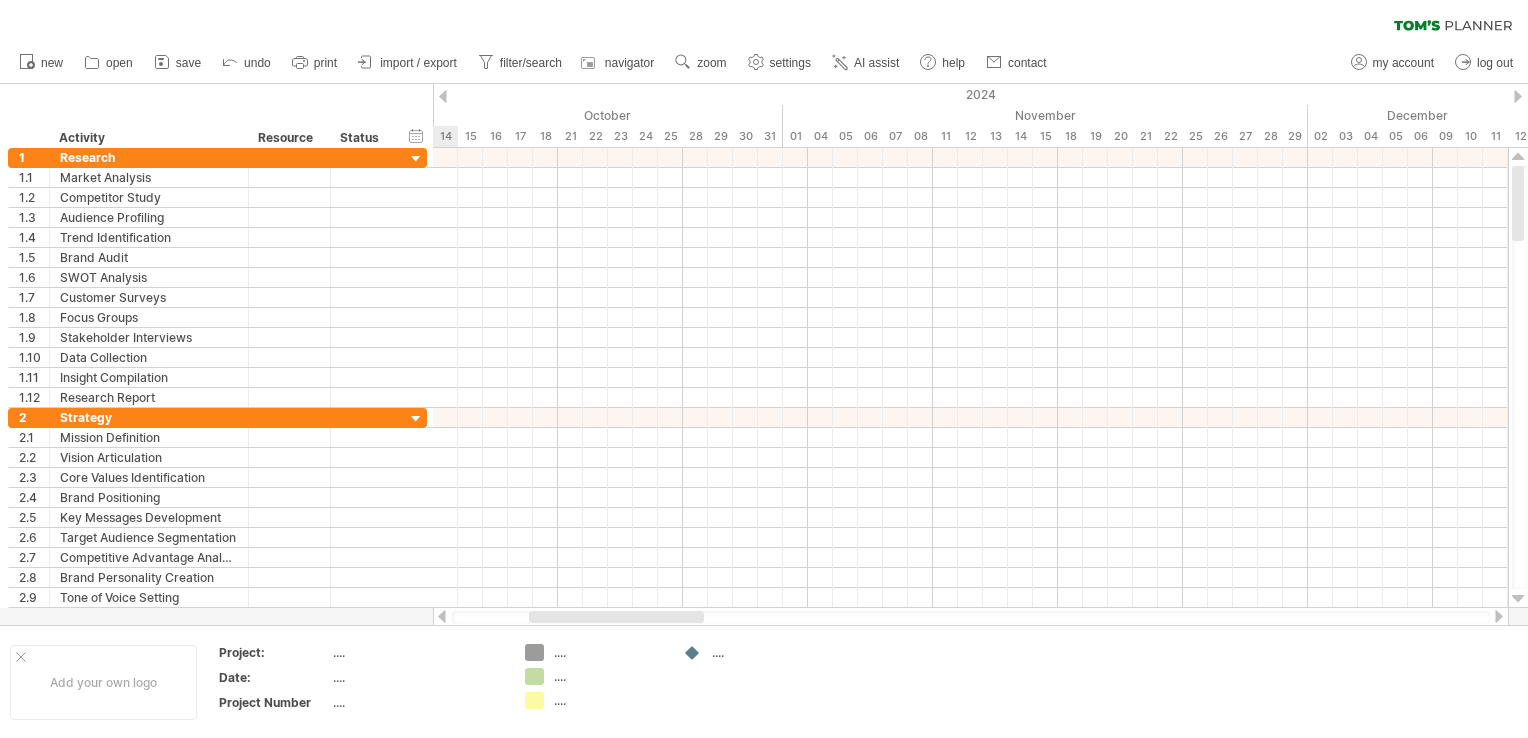 click at bounding box center (443, 96) 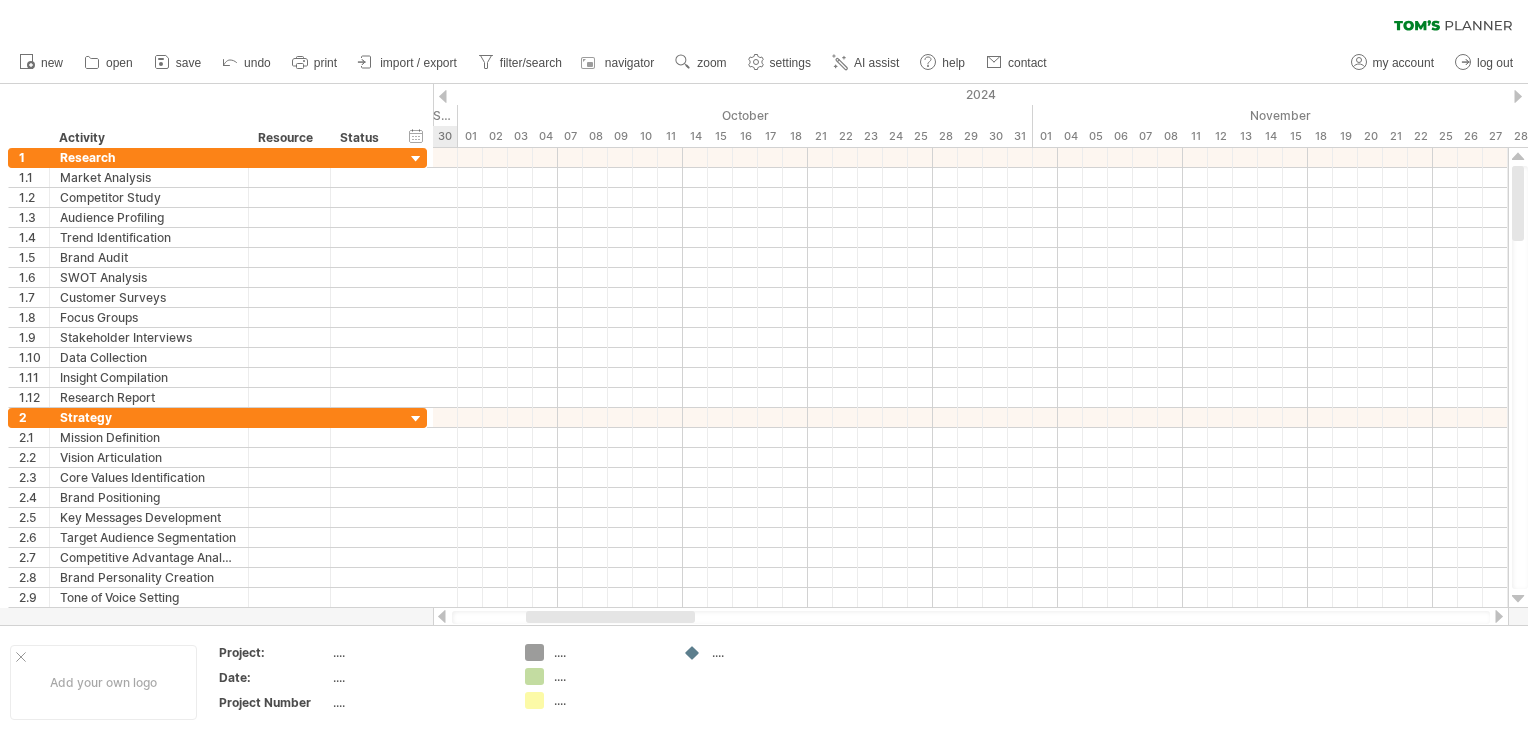 click at bounding box center [443, 96] 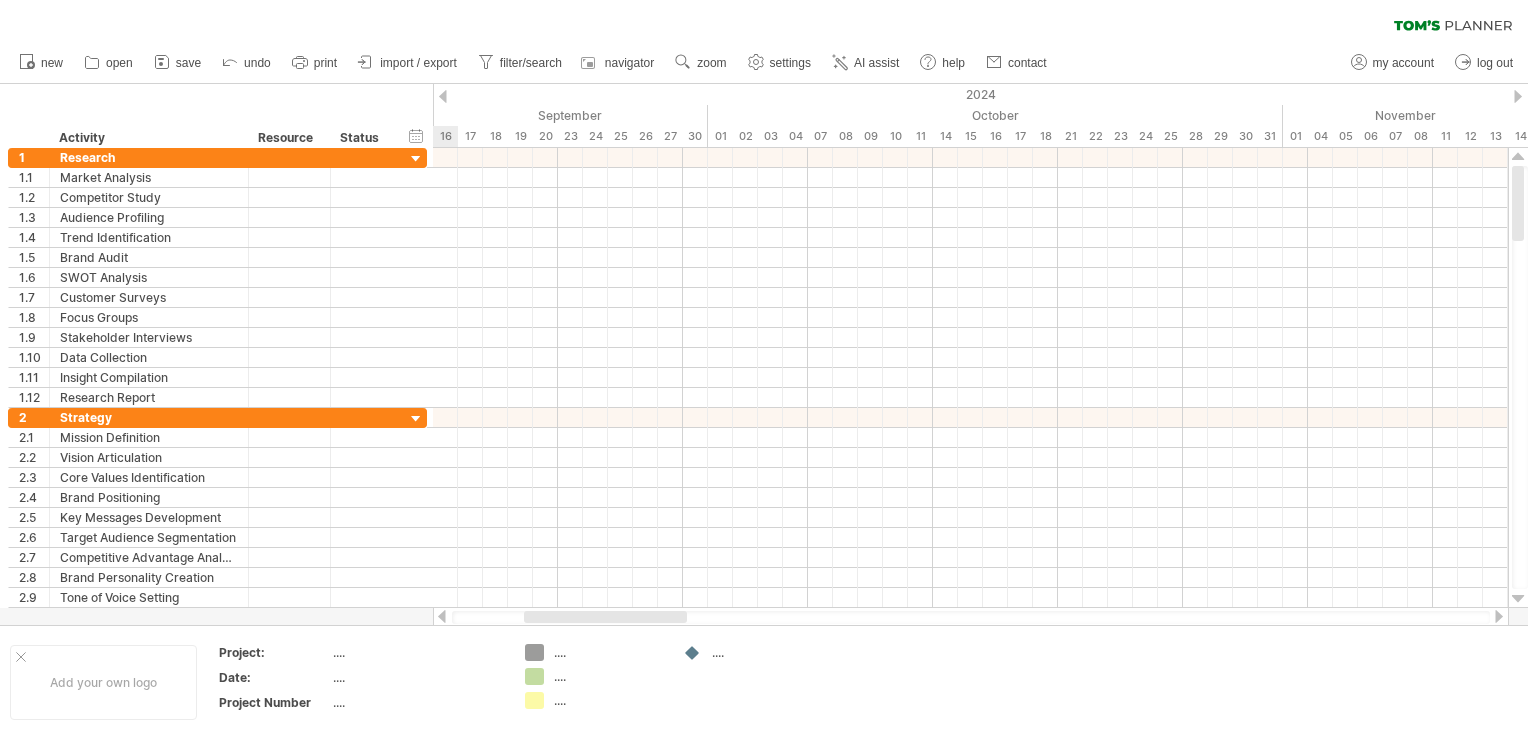 click at bounding box center (443, 96) 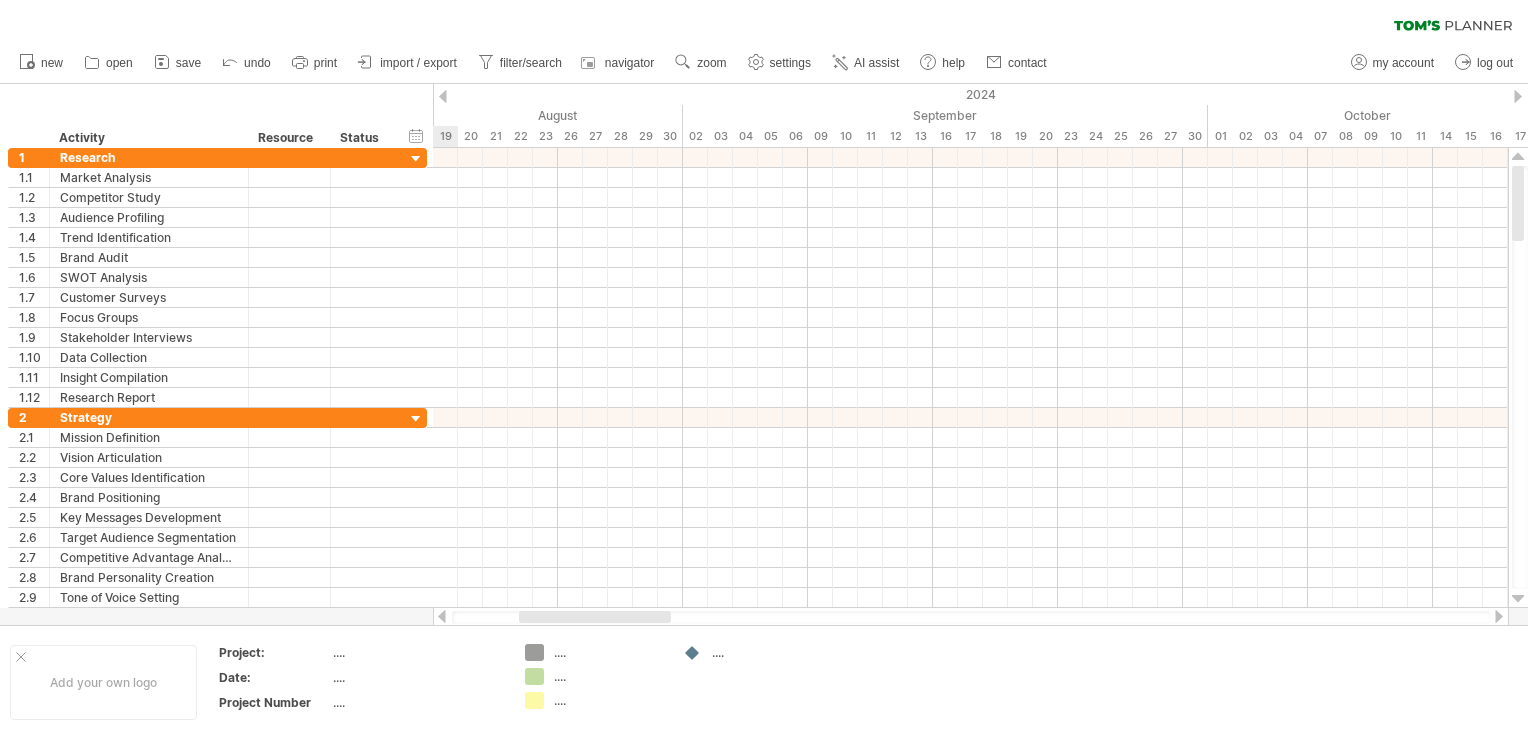 click at bounding box center [443, 96] 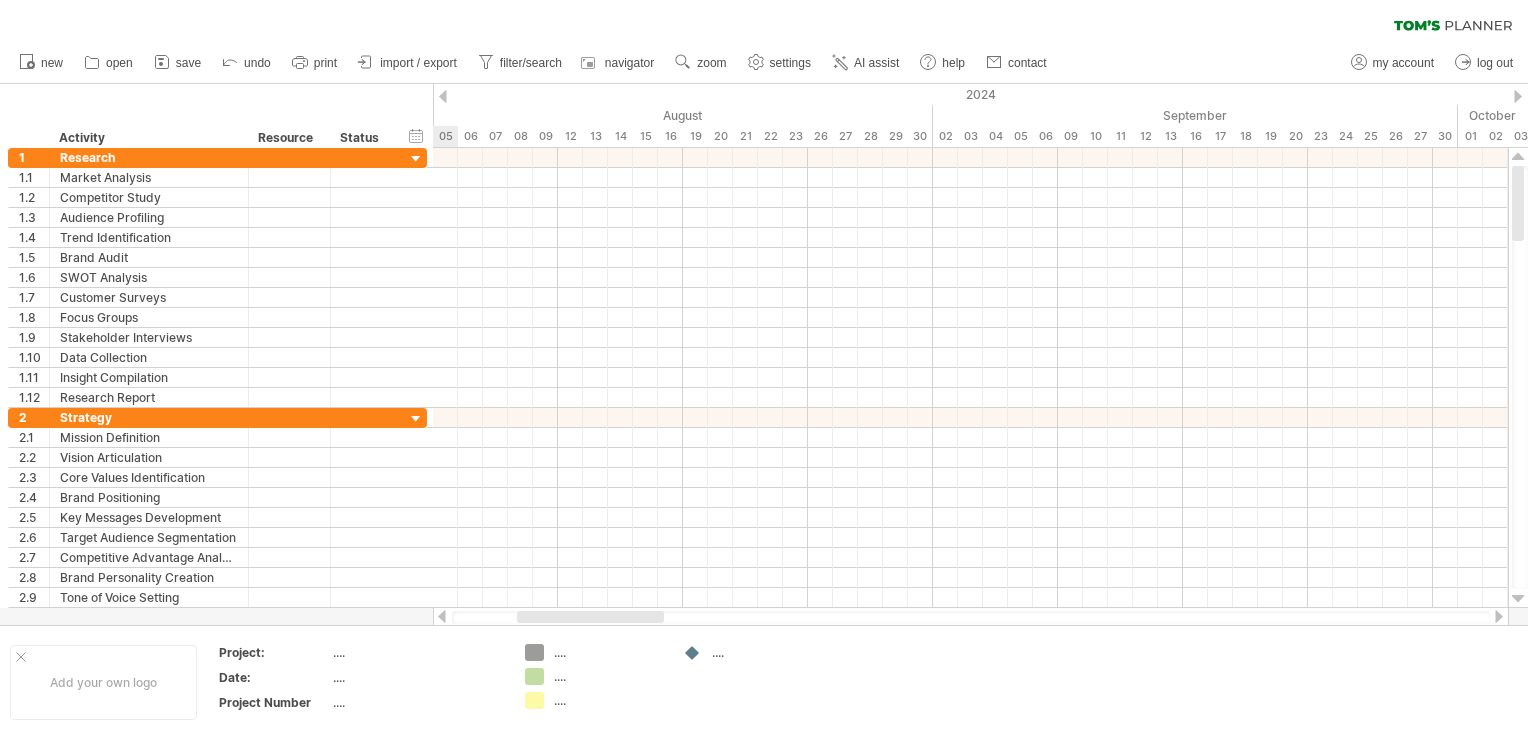 click at bounding box center [443, 96] 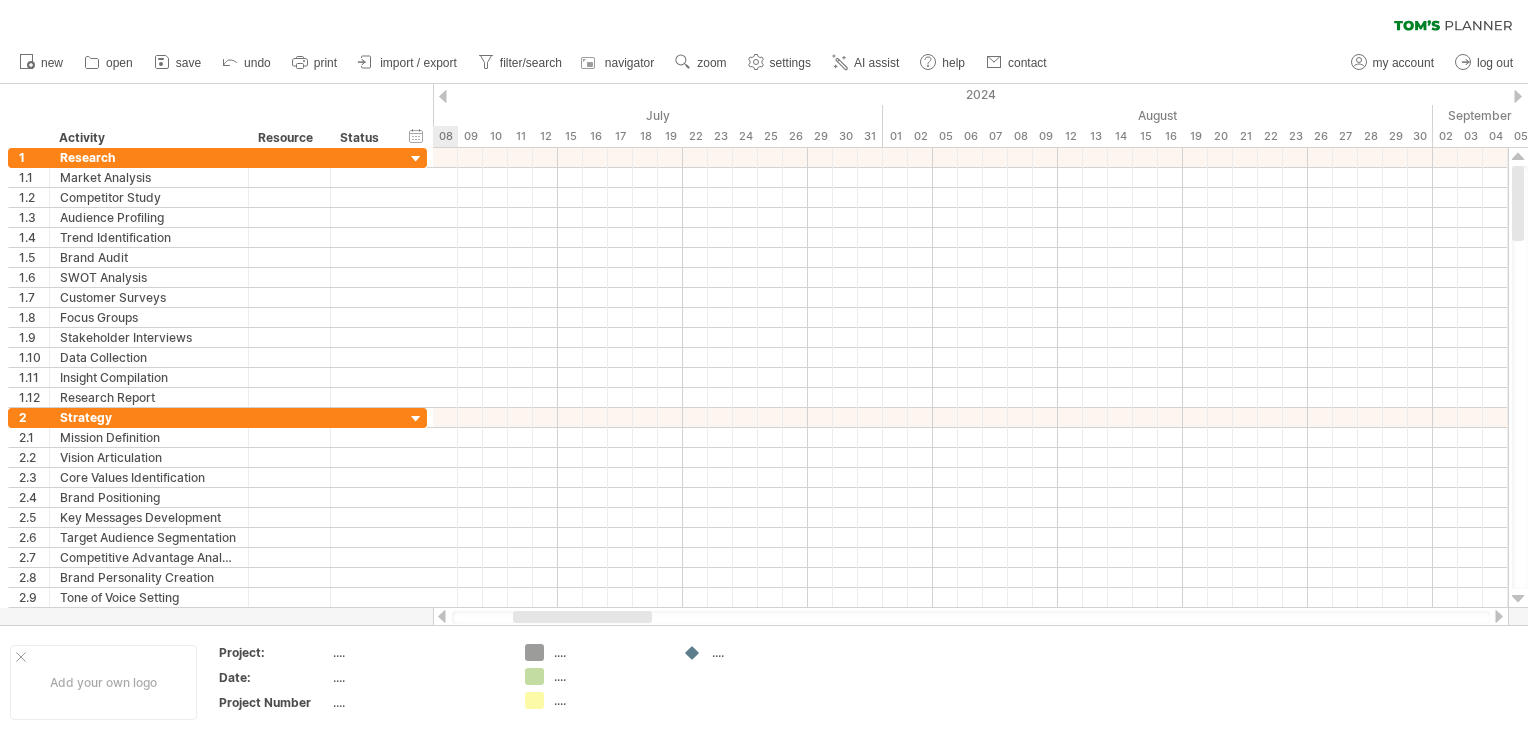click at bounding box center (443, 96) 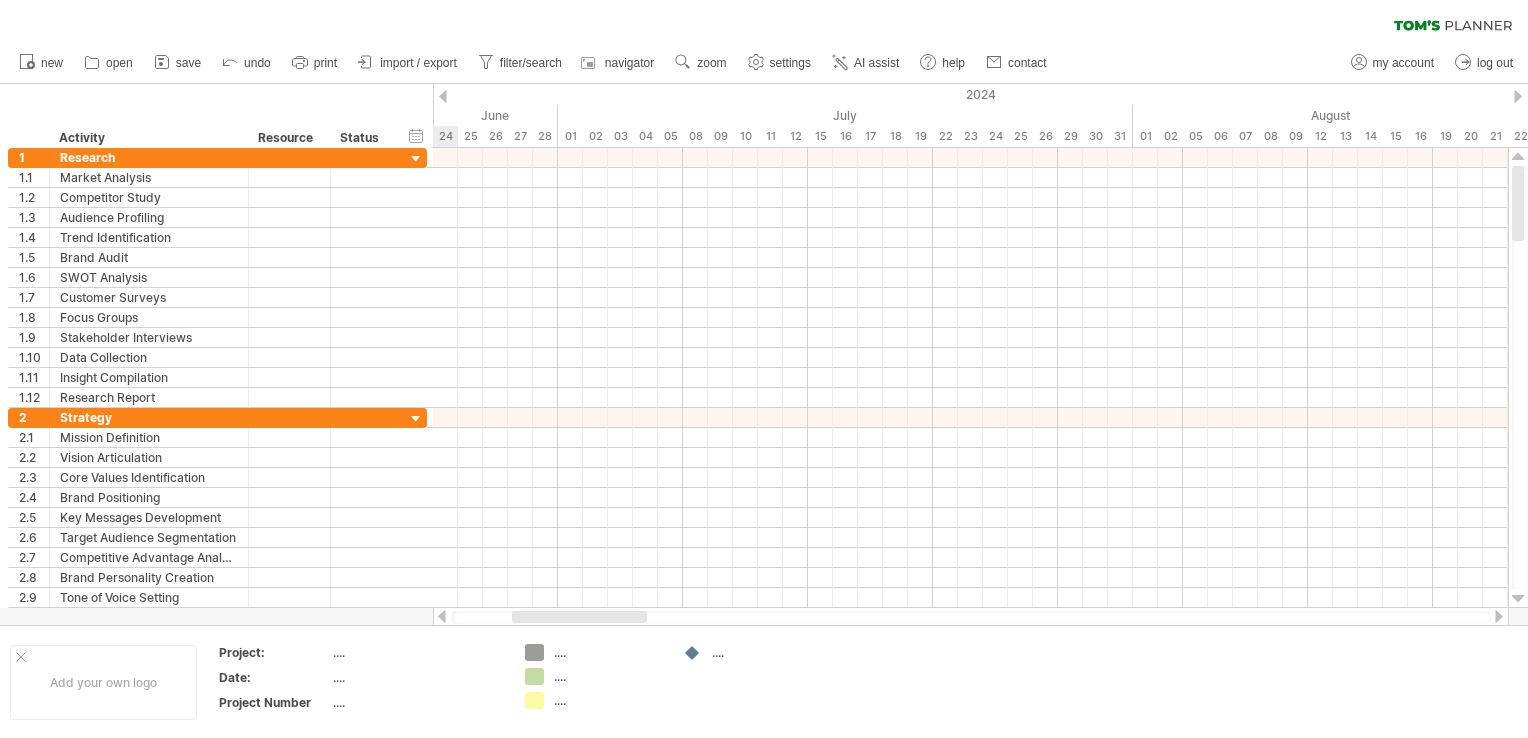 click at bounding box center (443, 96) 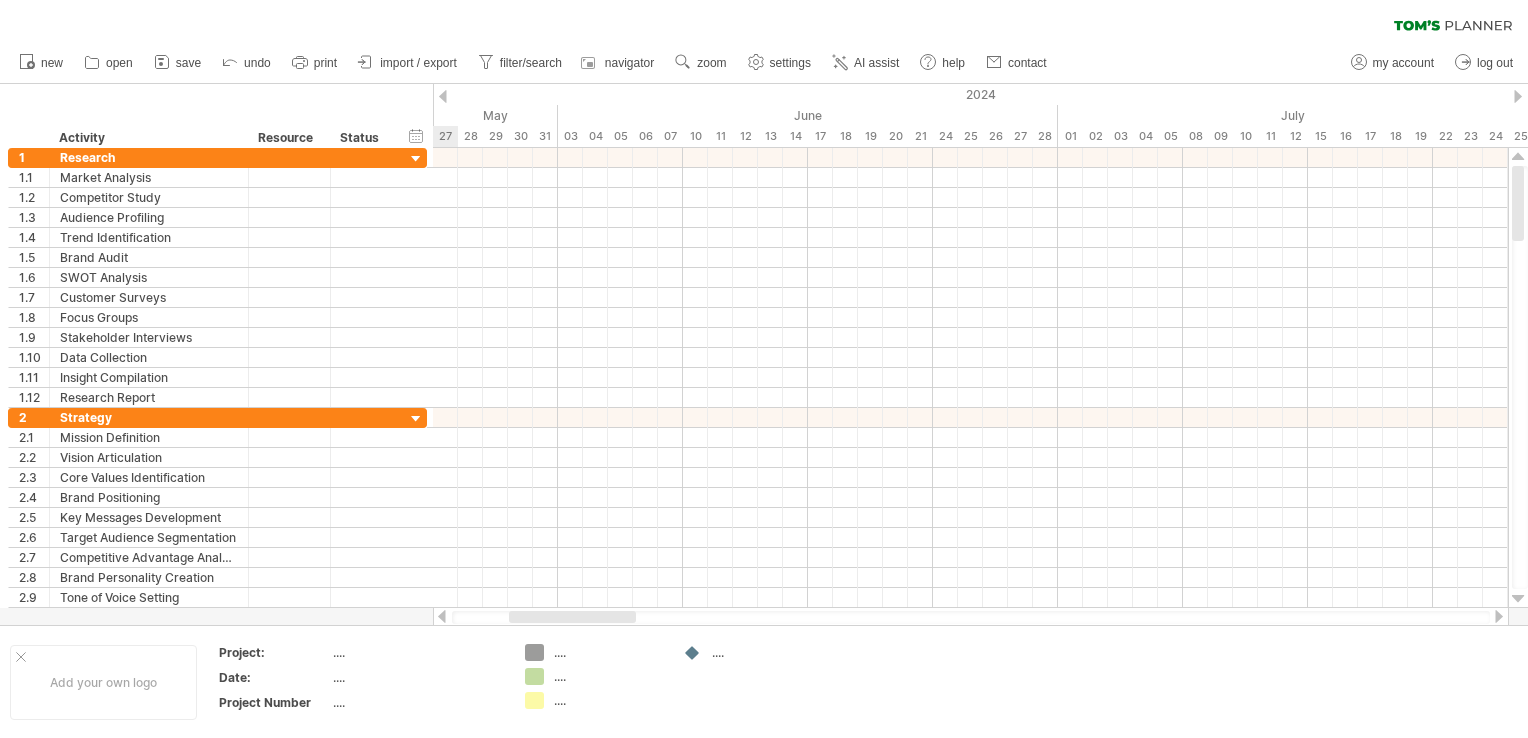 click at bounding box center [443, 96] 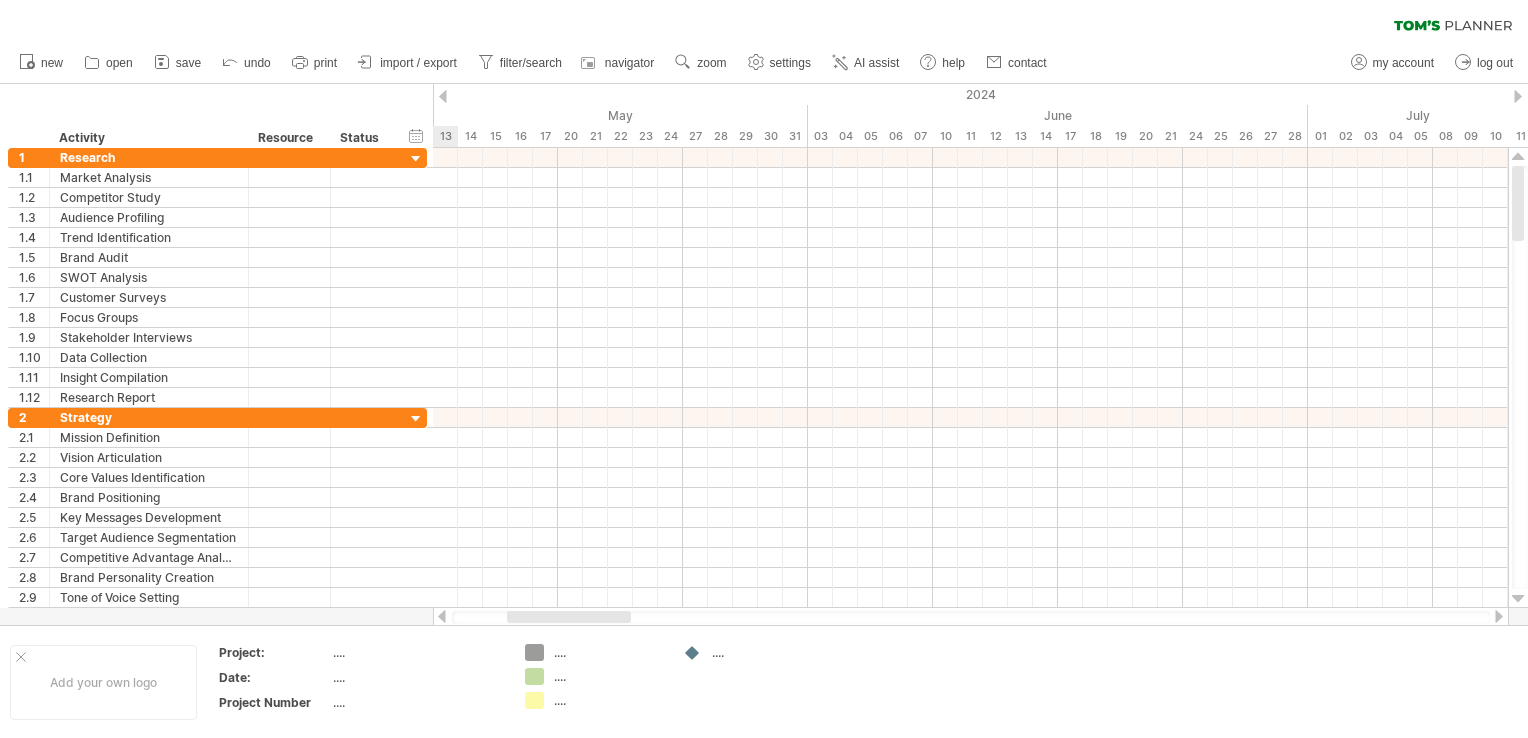 click at bounding box center (443, 96) 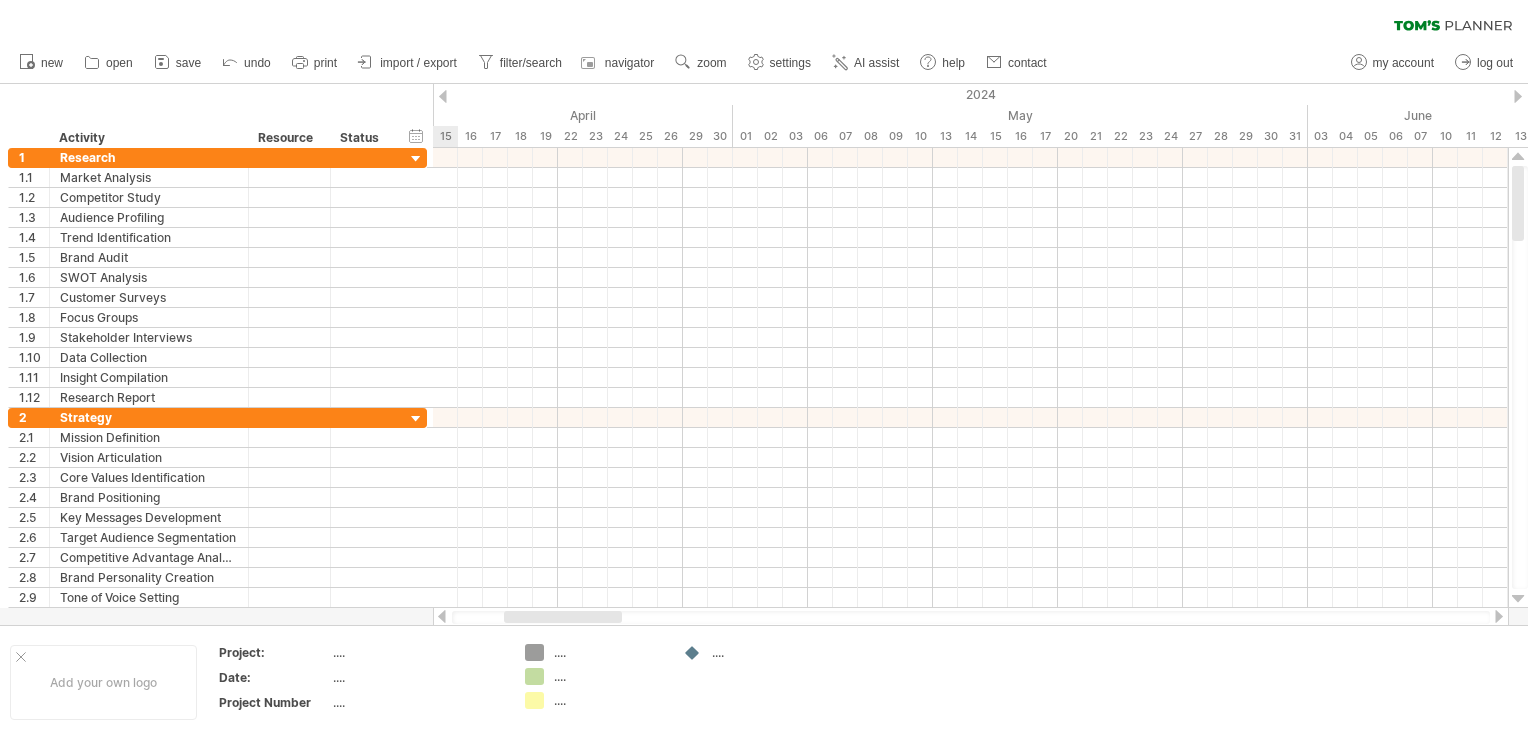 click at bounding box center [443, 96] 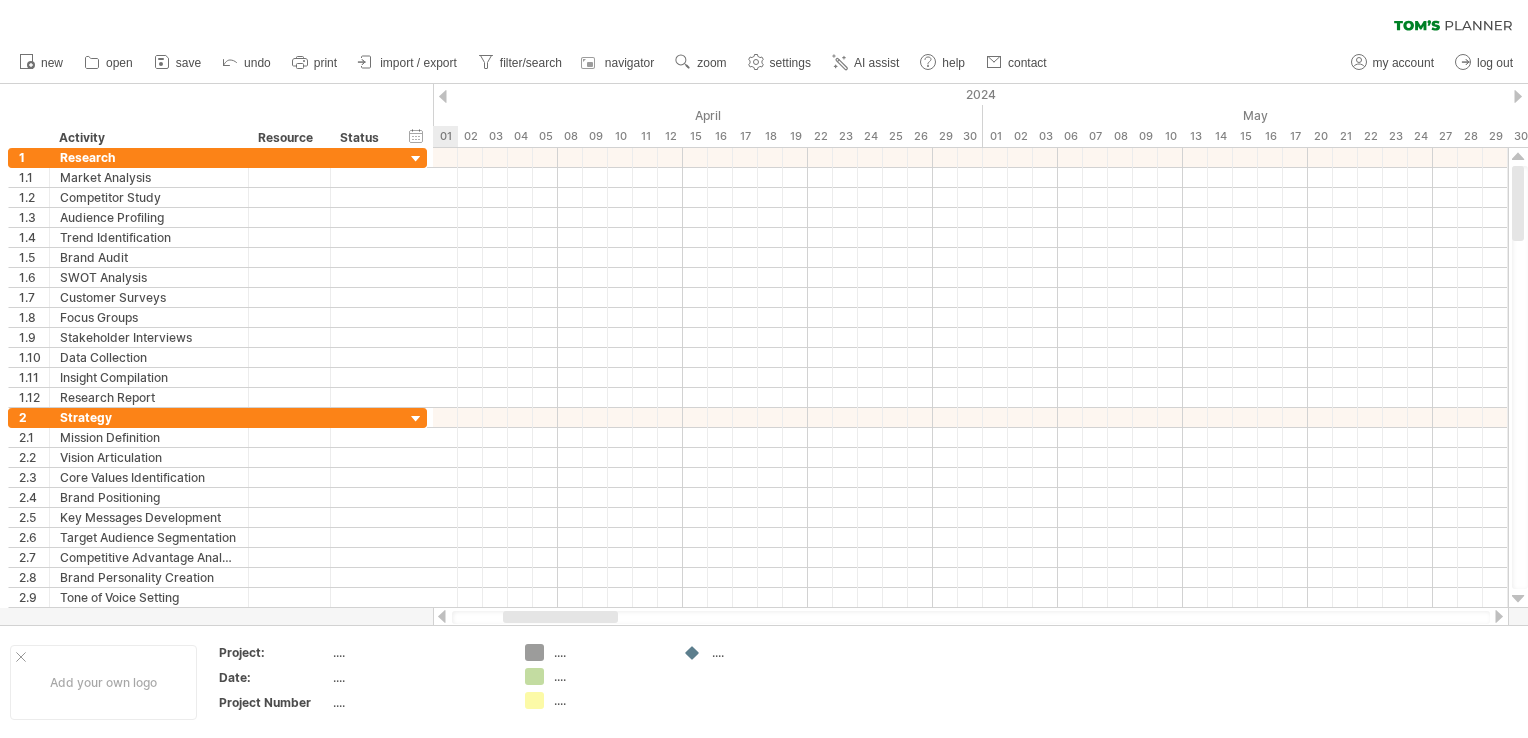 click at bounding box center (443, 96) 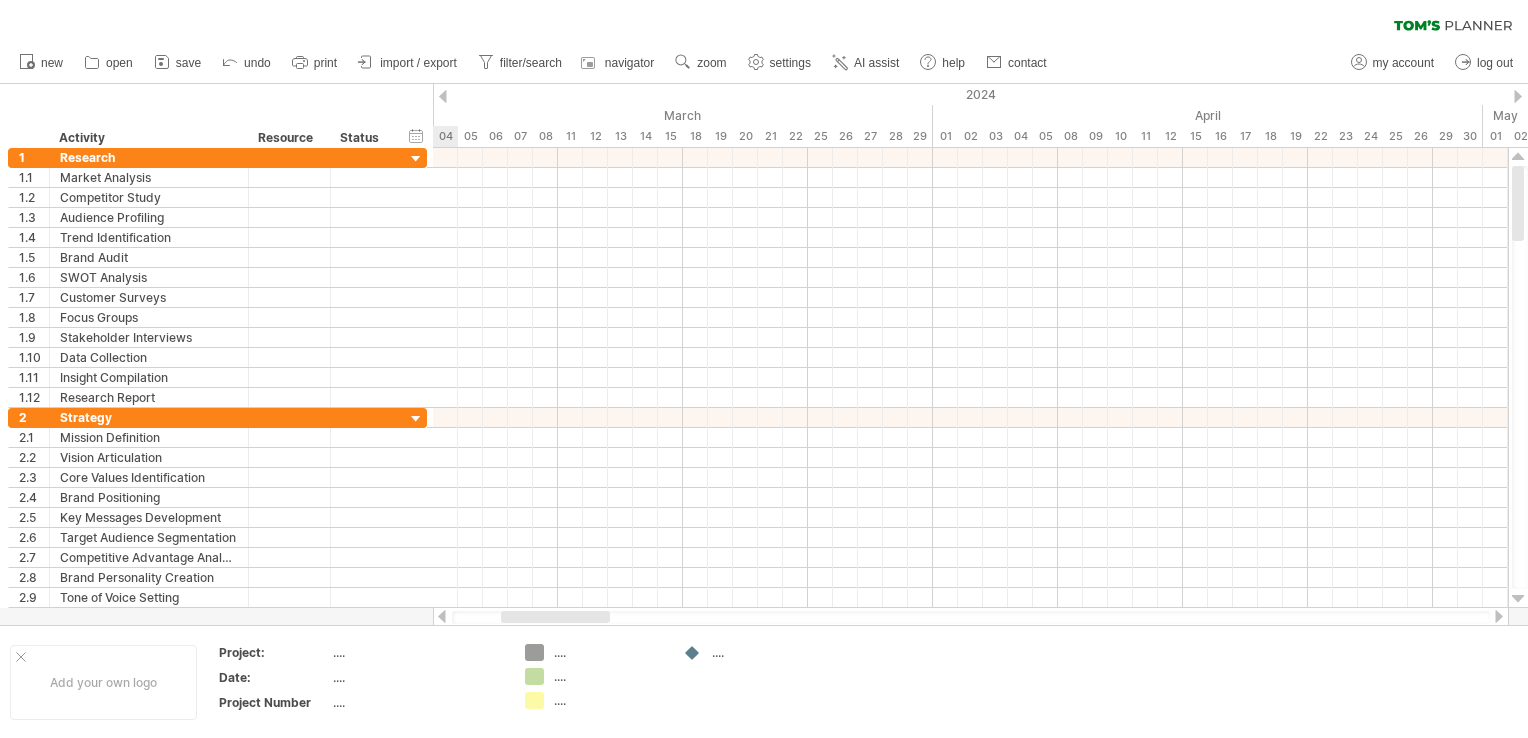 click at bounding box center (443, 96) 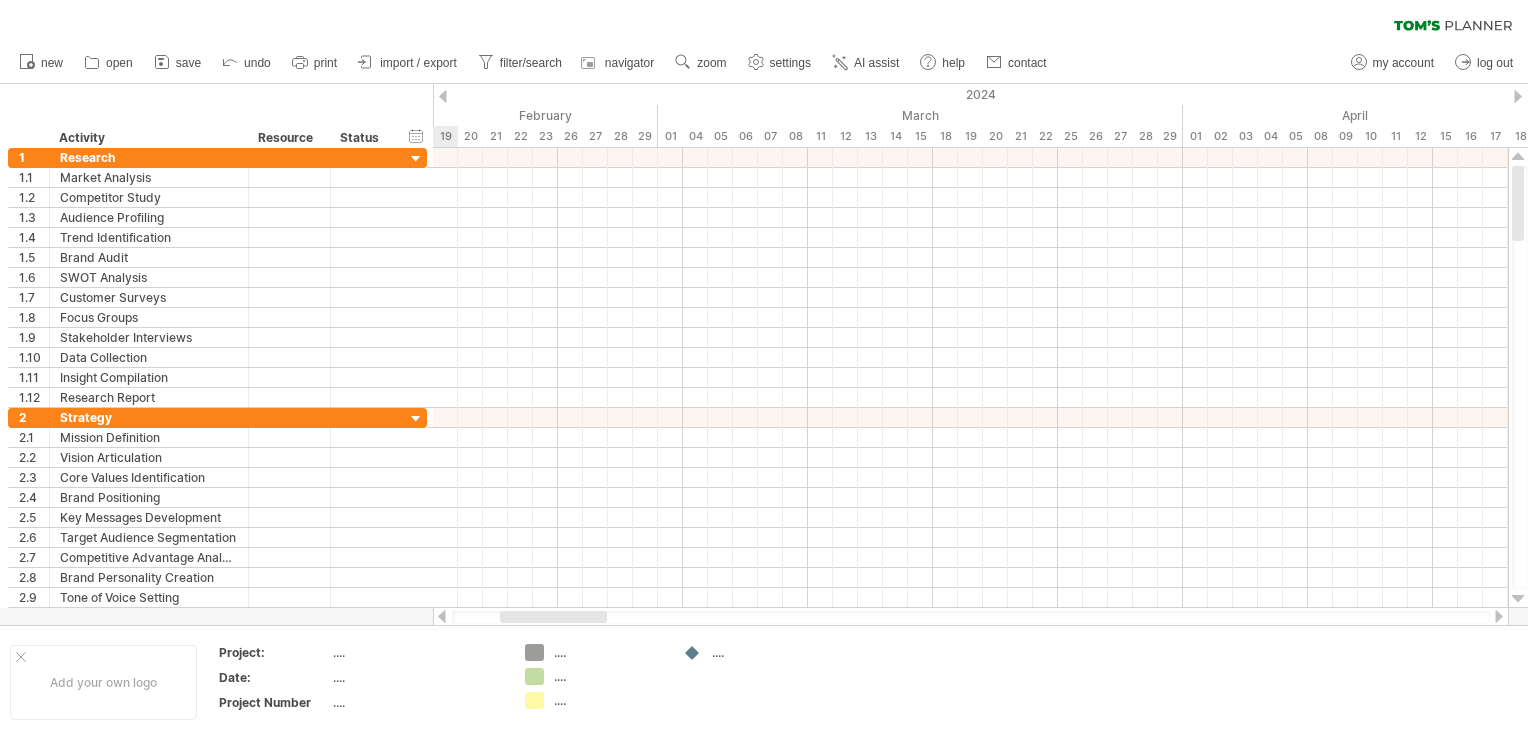 click at bounding box center (443, 96) 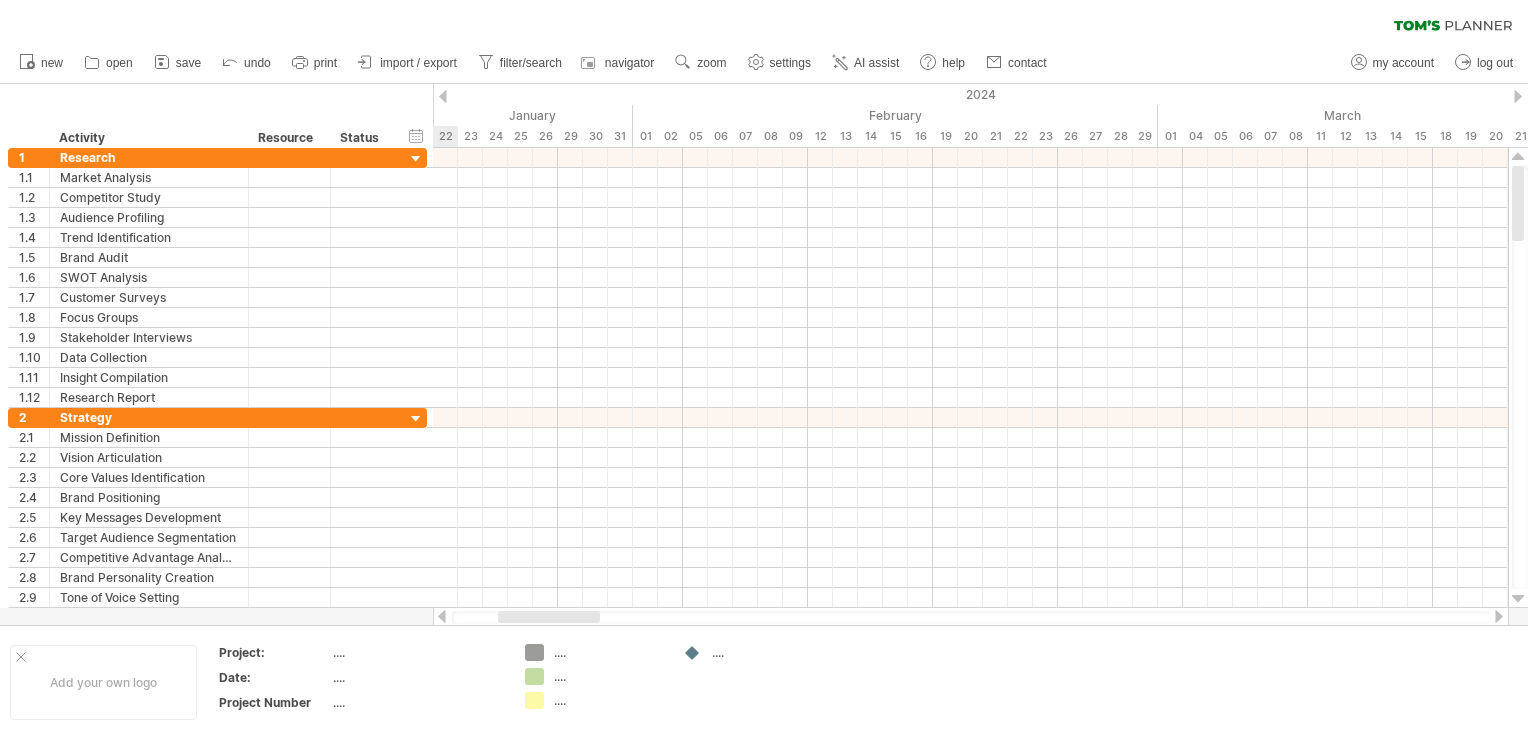 click at bounding box center [443, 96] 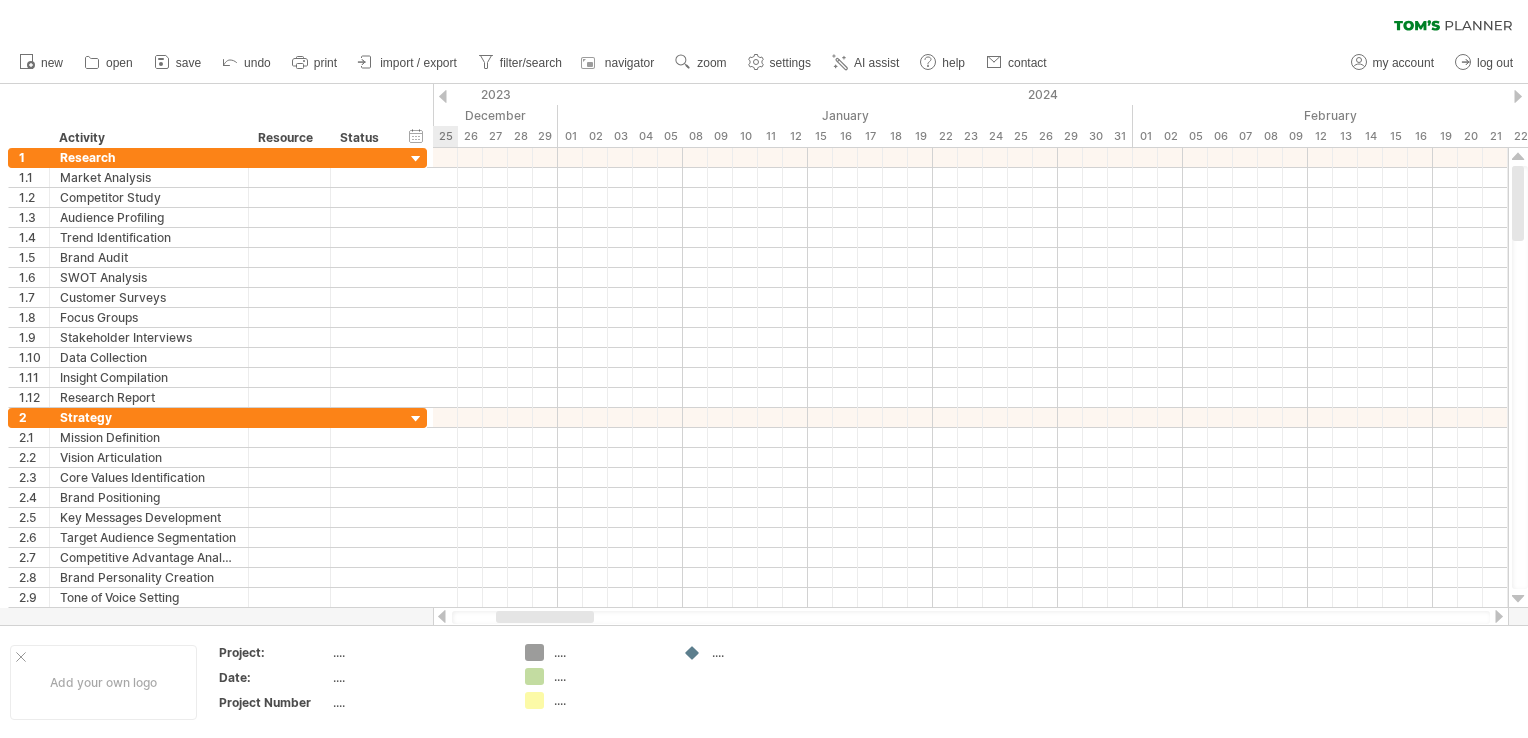 click at bounding box center (443, 96) 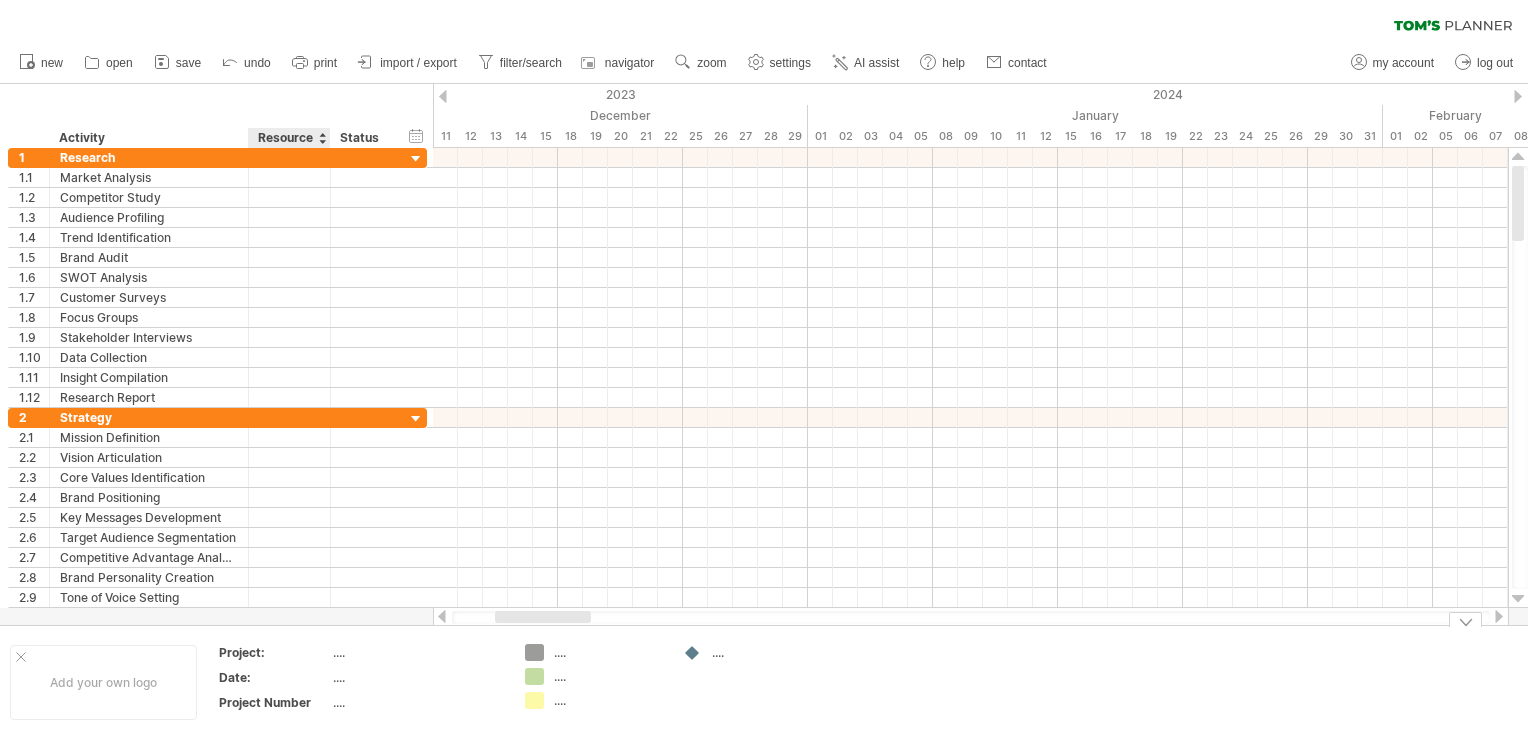 click on "...." at bounding box center (417, 652) 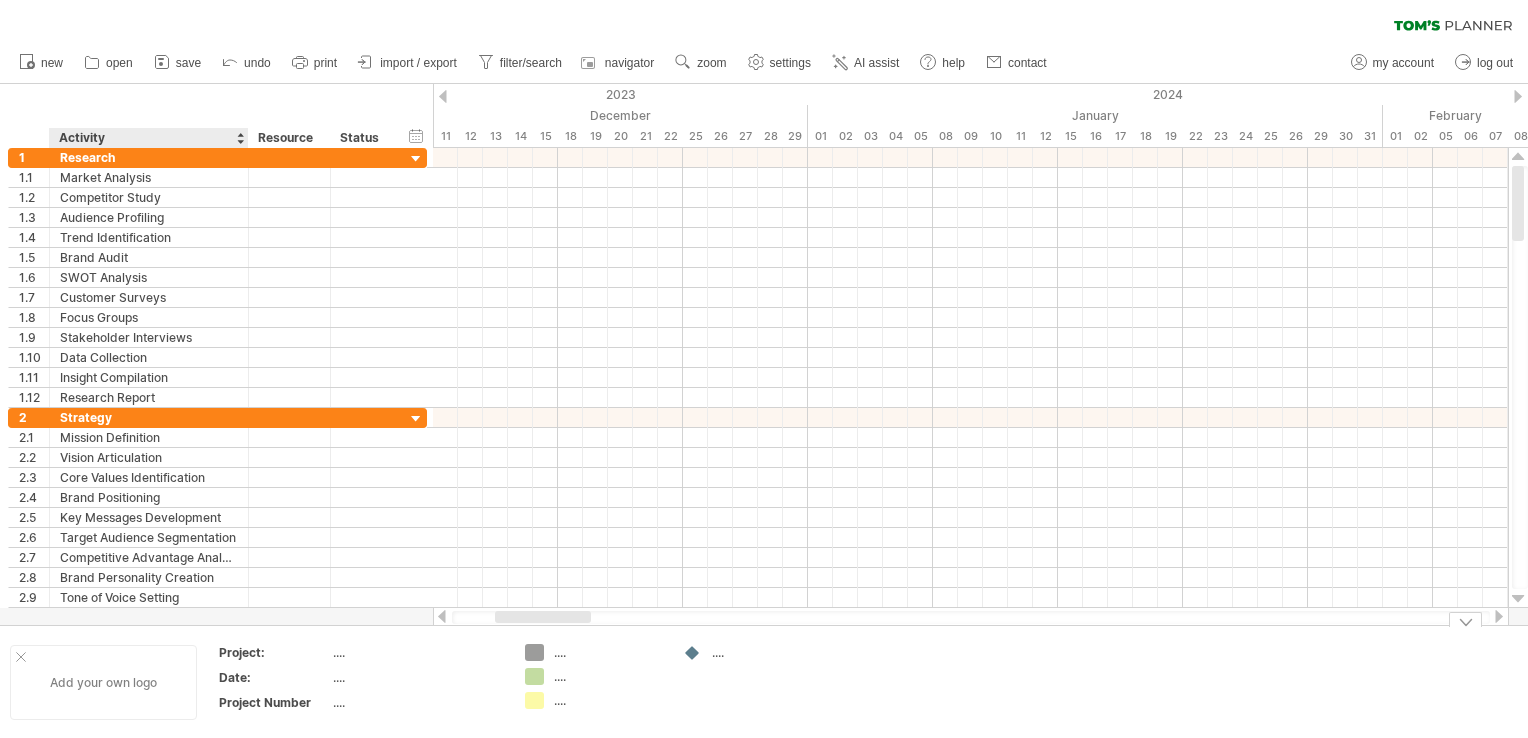 click on "Add your own logo" at bounding box center [103, 682] 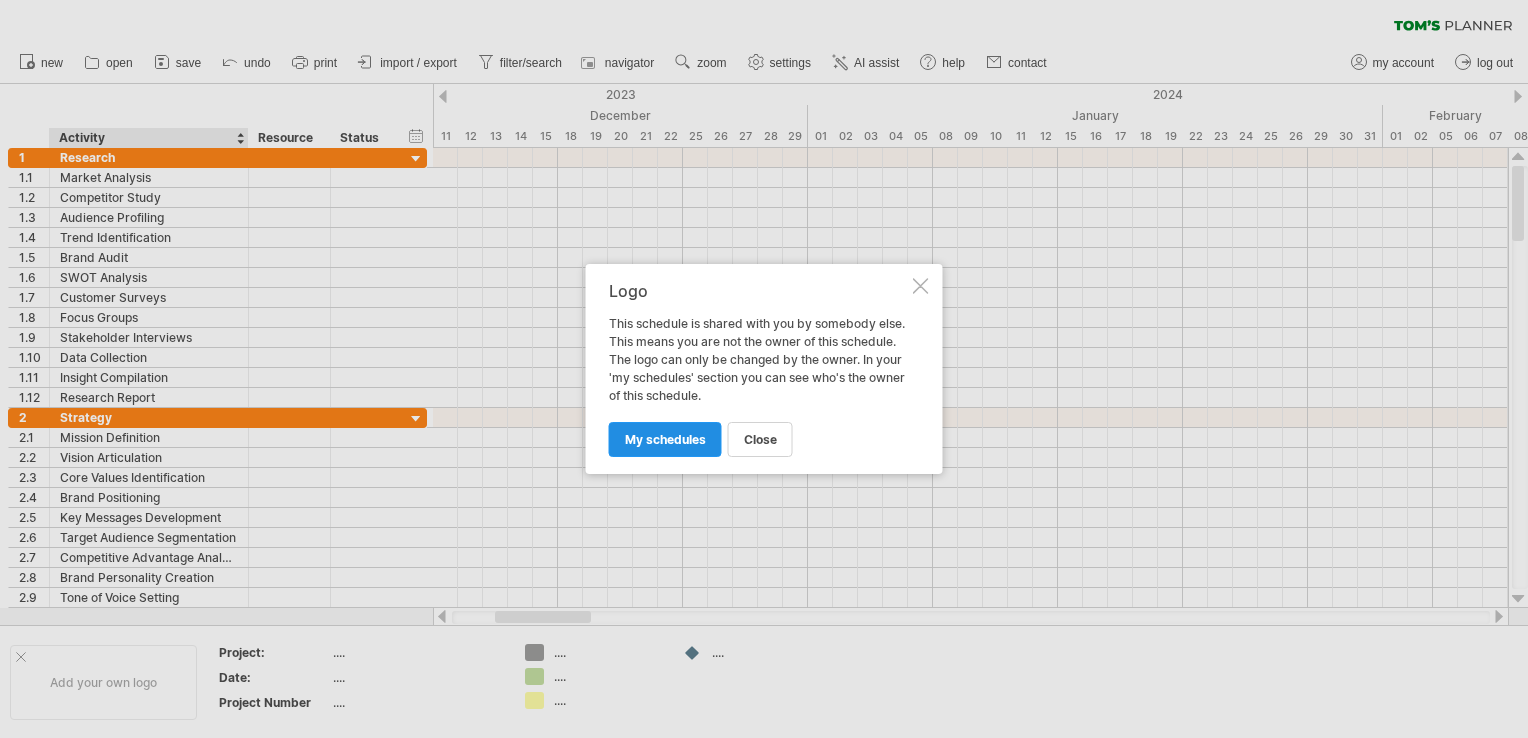 click on "my schedules" at bounding box center [665, 439] 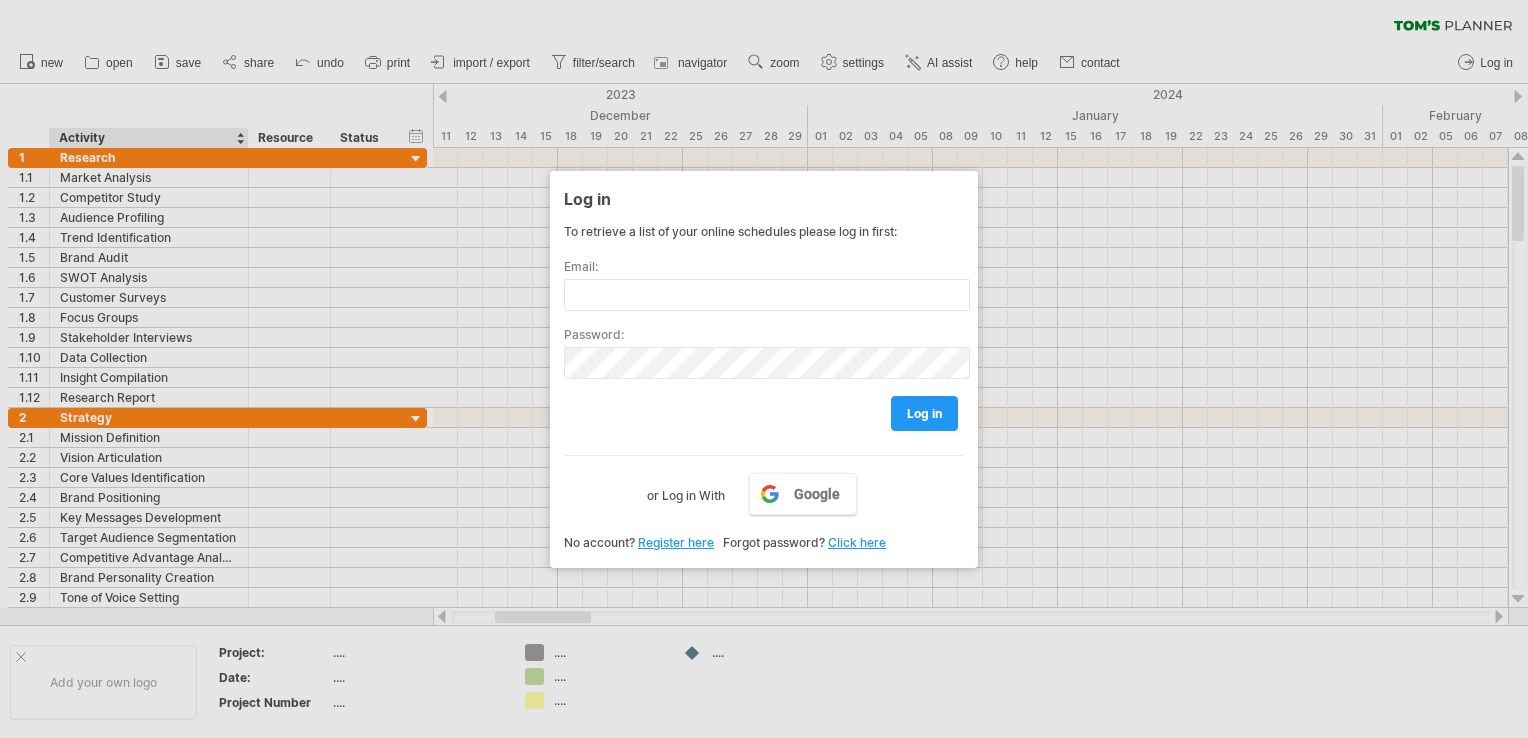 click at bounding box center [764, 369] 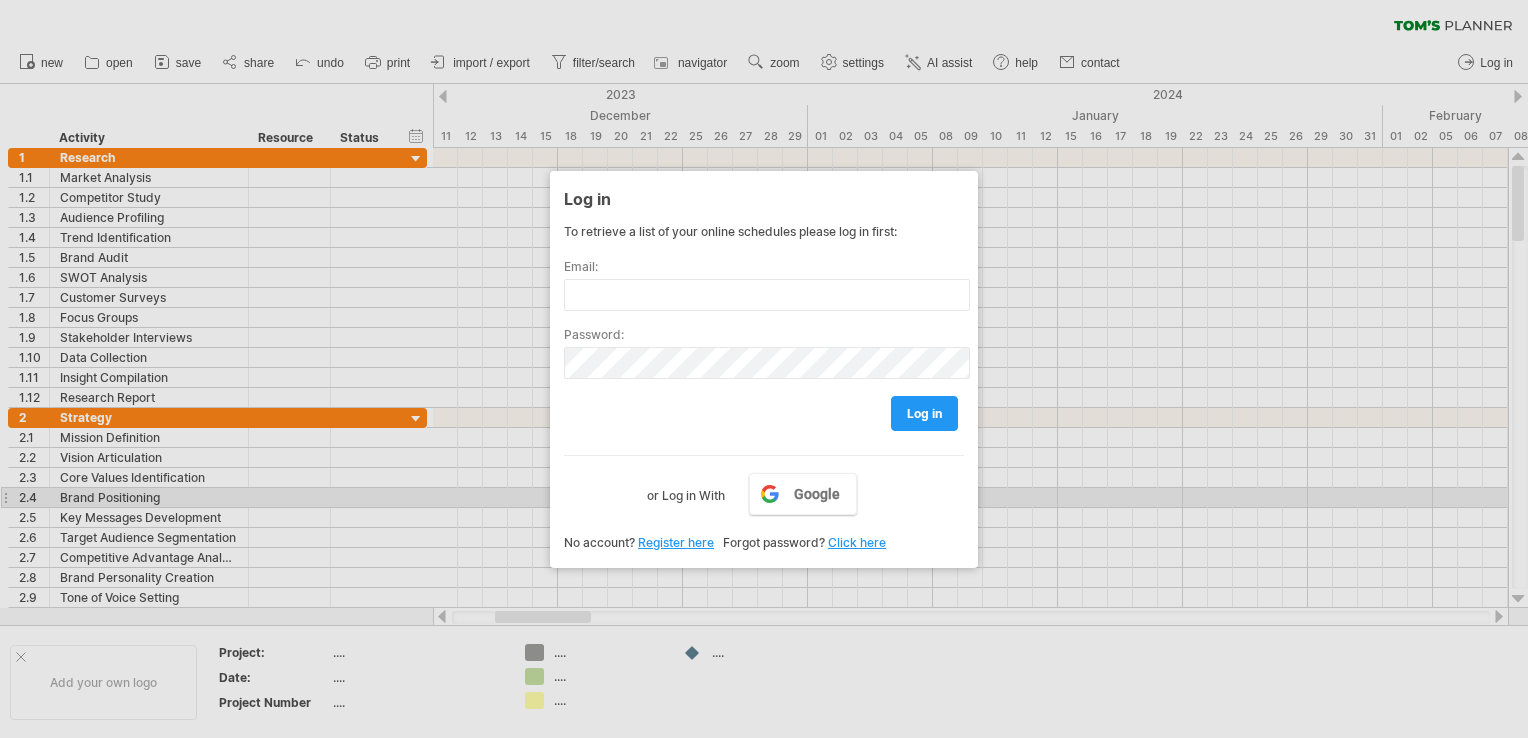 click on "or Log in With" at bounding box center (686, 490) 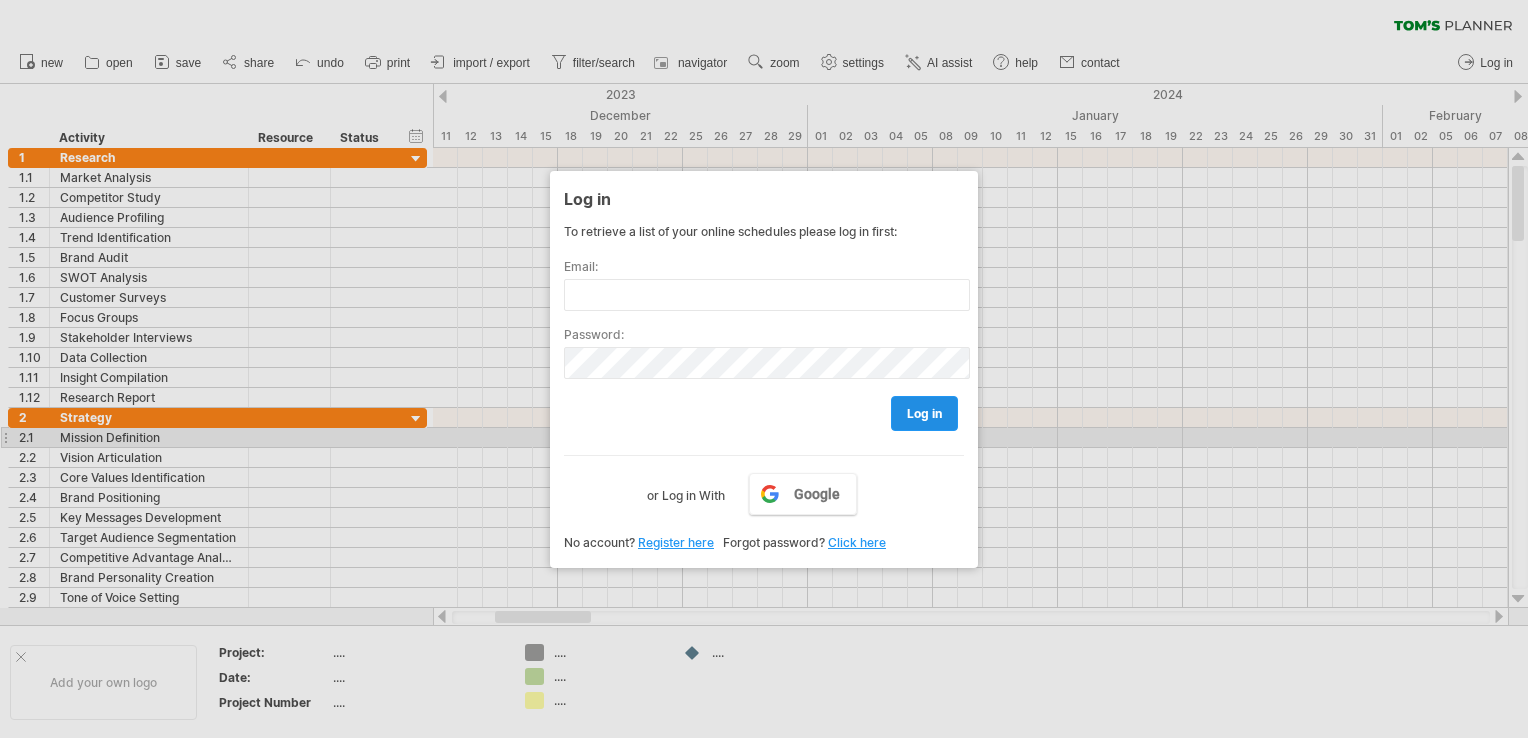click on "log in" at bounding box center [924, 413] 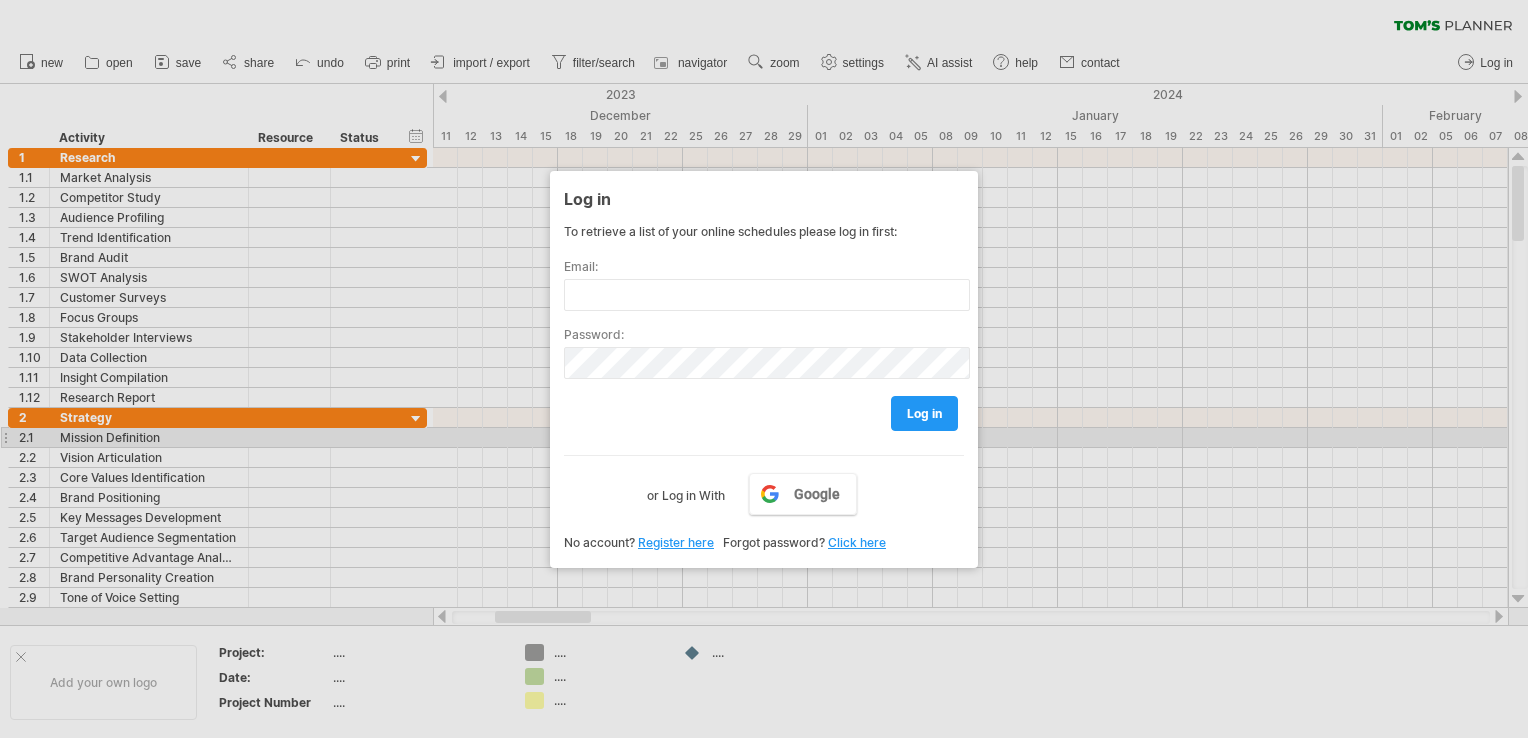 click on "log in" at bounding box center (764, 404) 